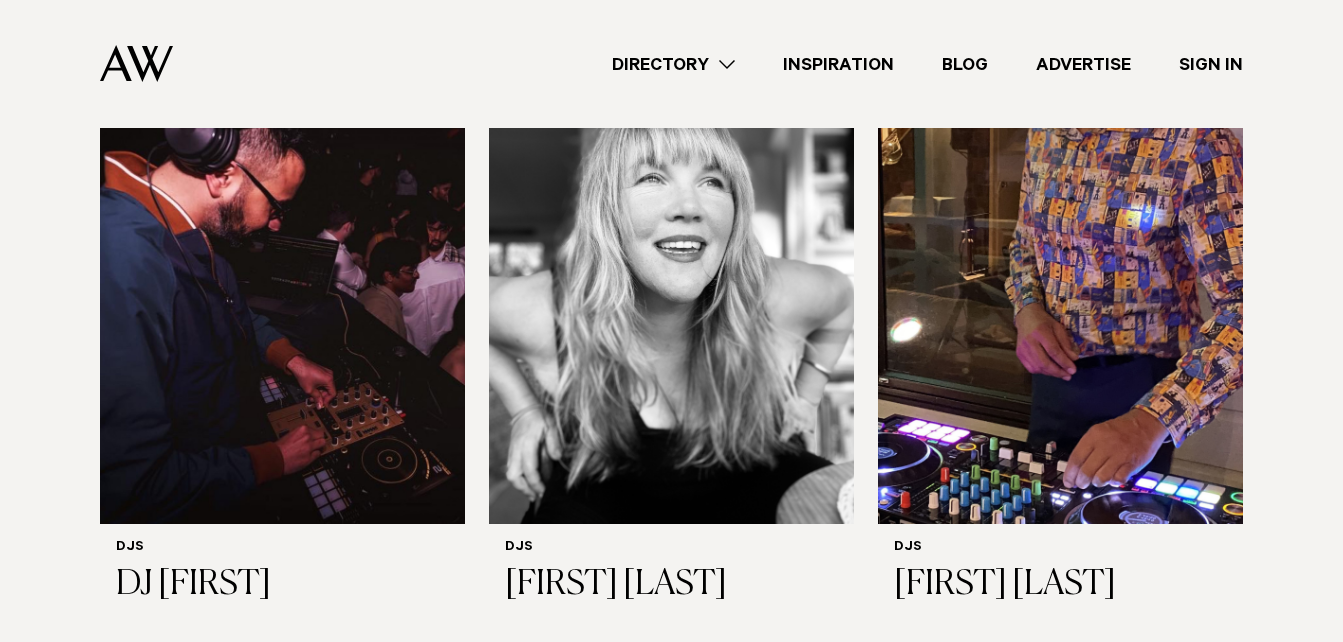scroll, scrollTop: 2595, scrollLeft: 0, axis: vertical 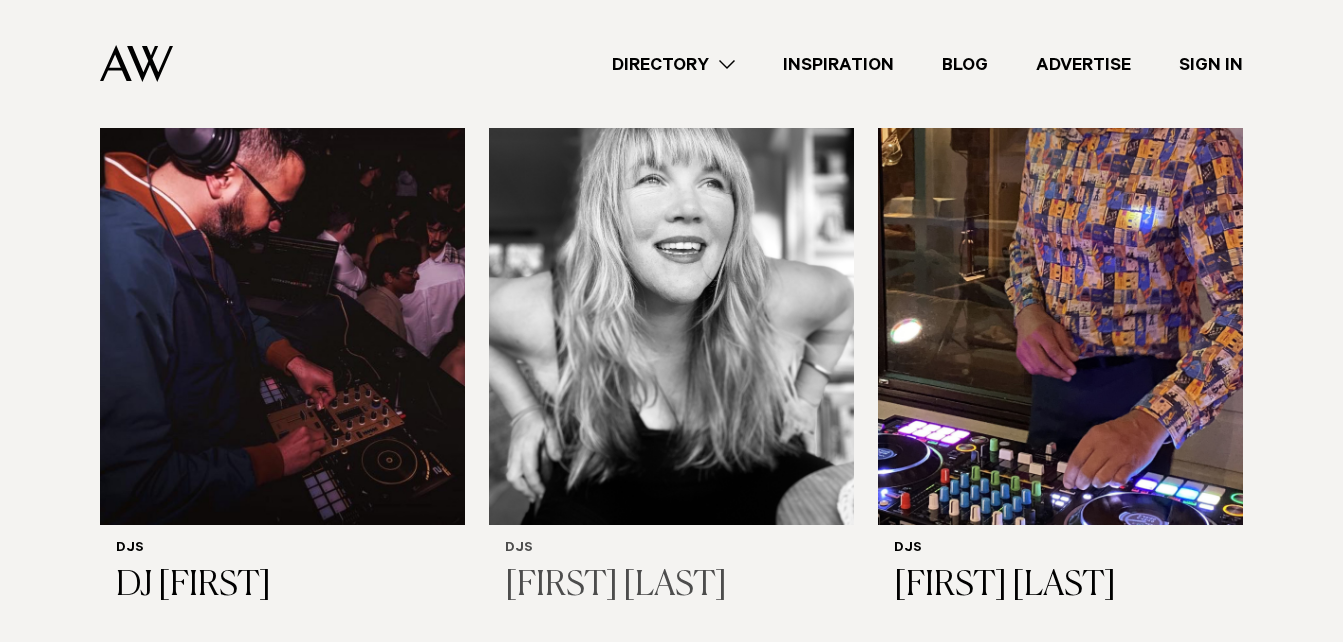 drag, startPoint x: 671, startPoint y: 417, endPoint x: 608, endPoint y: 433, distance: 65 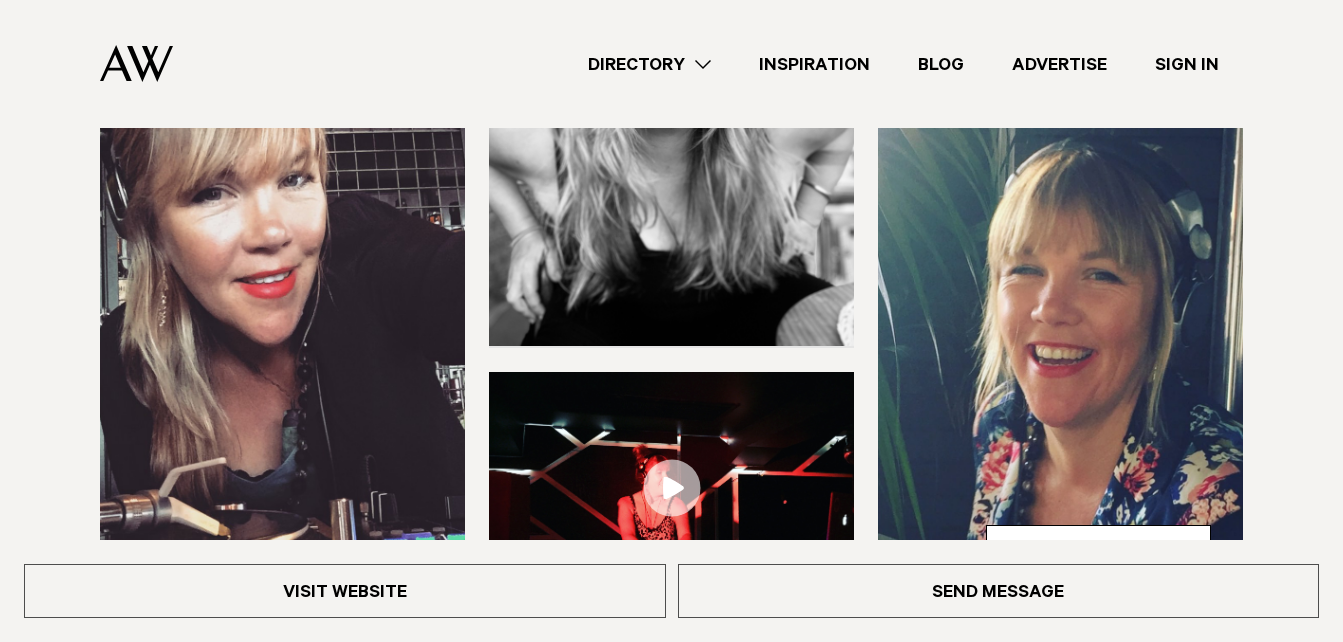 scroll, scrollTop: 502, scrollLeft: 0, axis: vertical 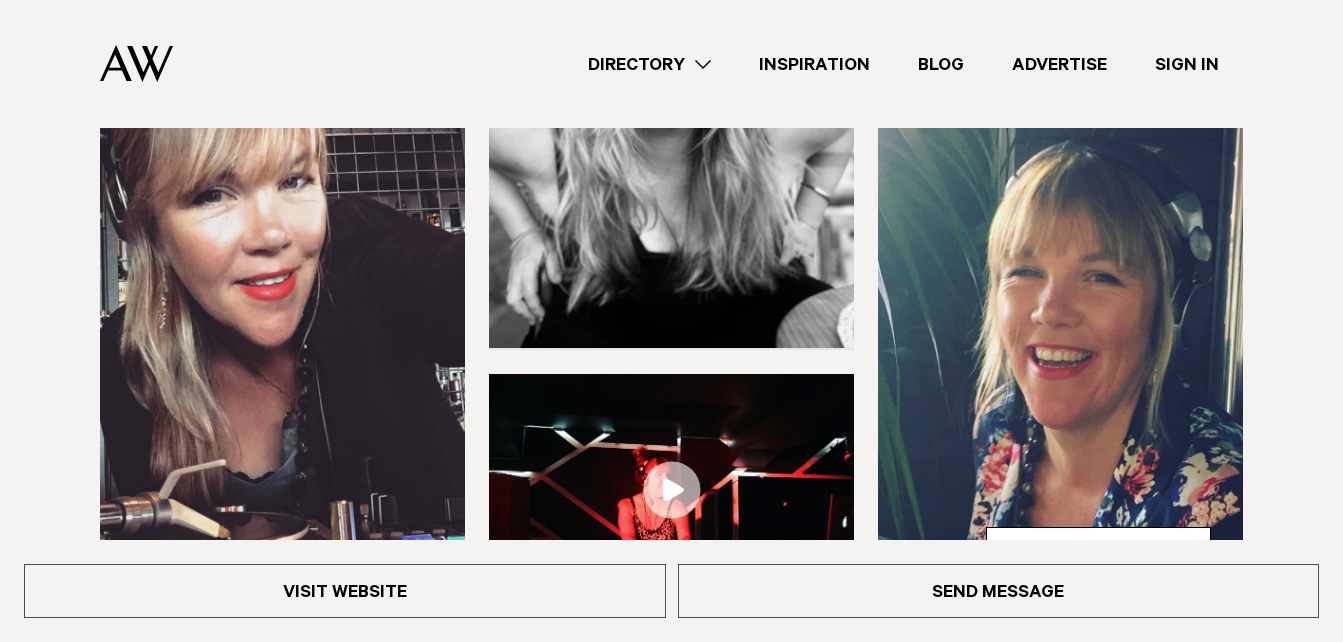drag, startPoint x: 679, startPoint y: 482, endPoint x: 663, endPoint y: 489, distance: 17.464249 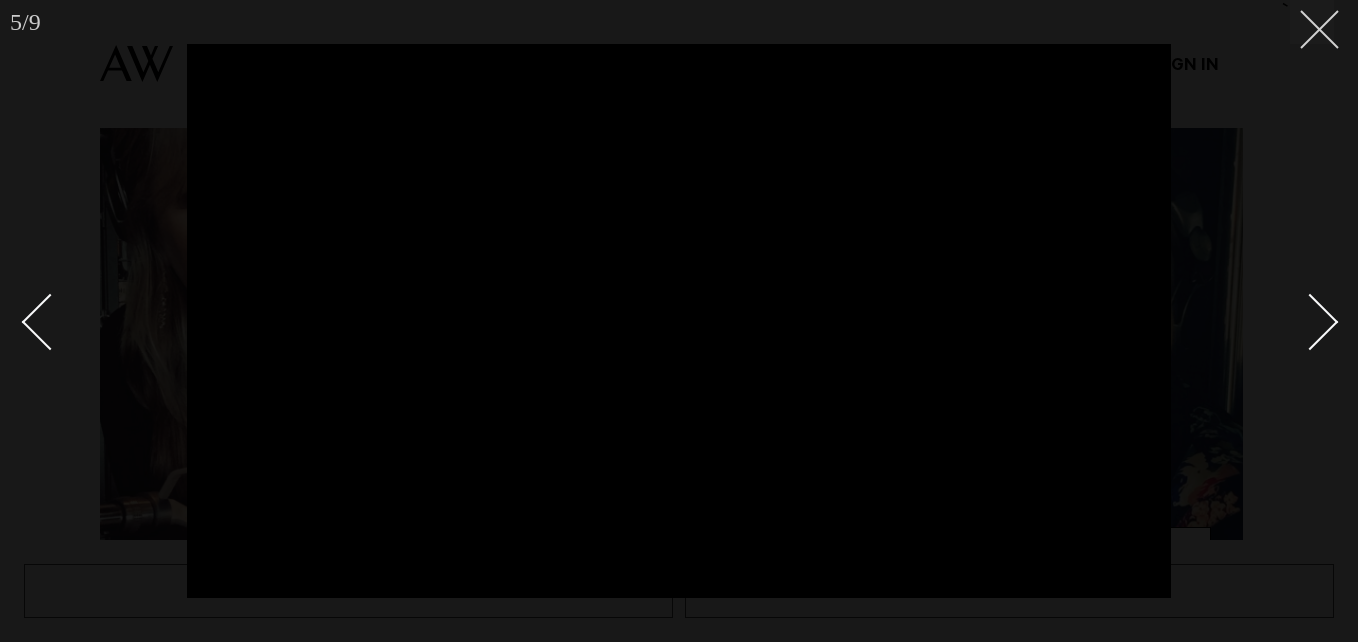 drag, startPoint x: 1319, startPoint y: 47, endPoint x: 1313, endPoint y: 30, distance: 18.027756 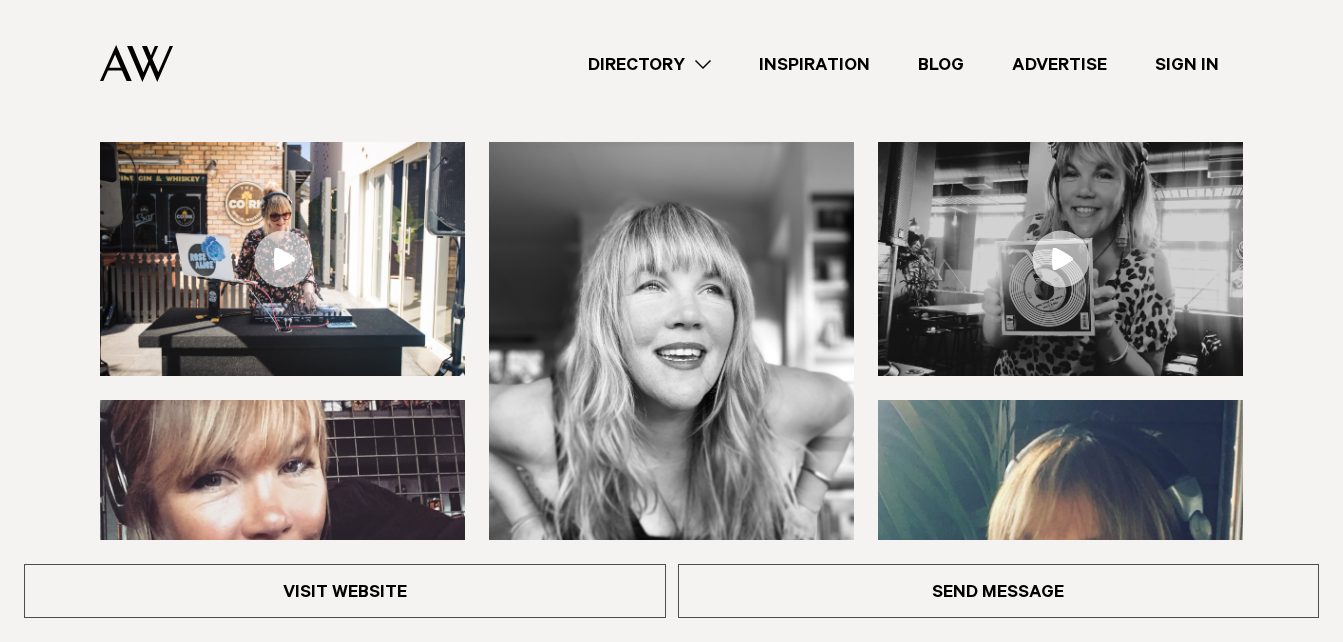 scroll, scrollTop: 217, scrollLeft: 0, axis: vertical 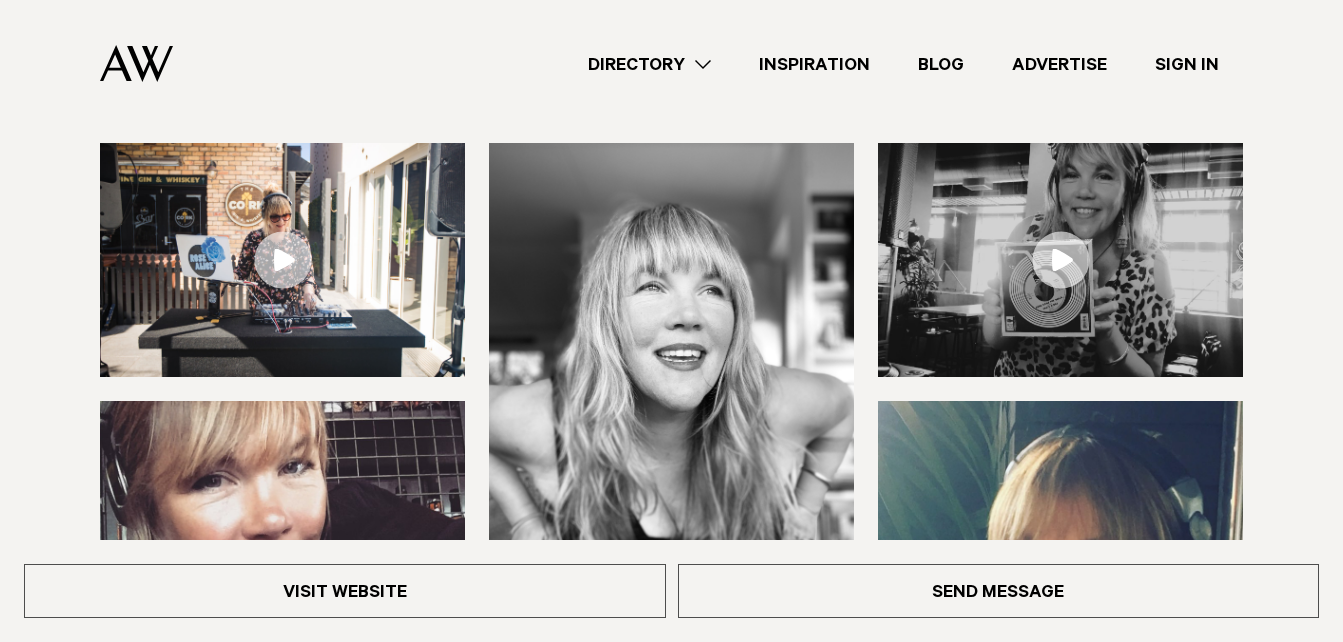 click at bounding box center [282, 260] 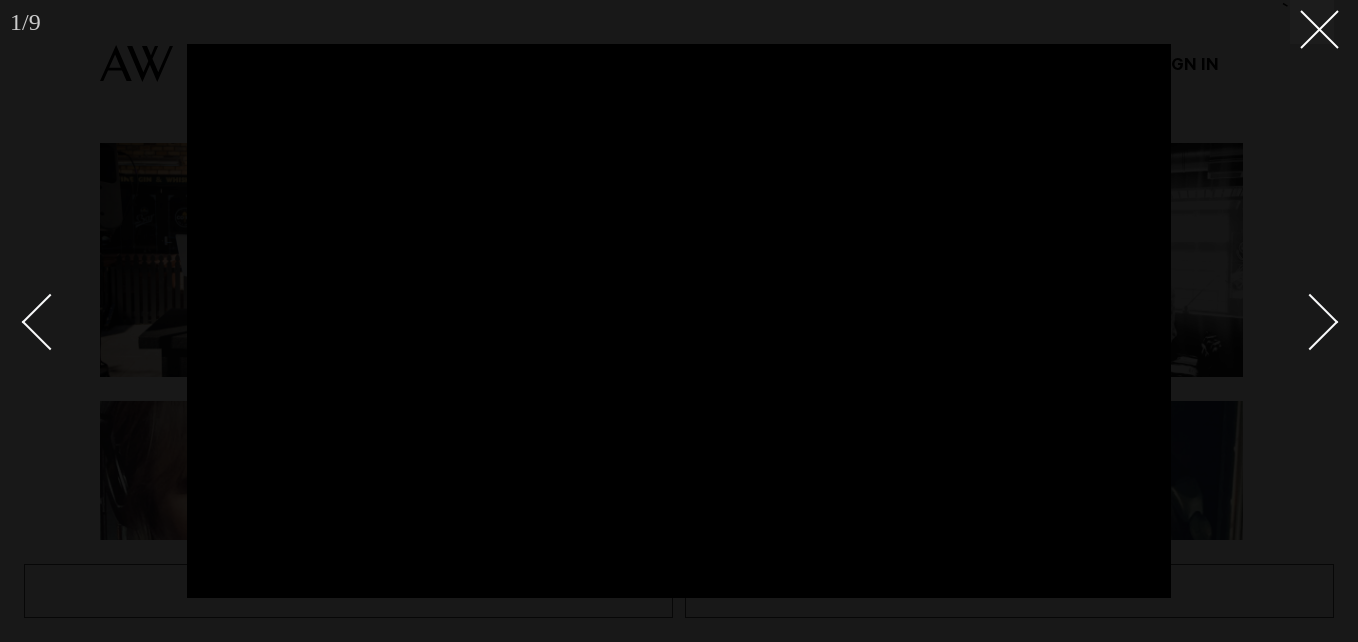 click at bounding box center (679, 321) 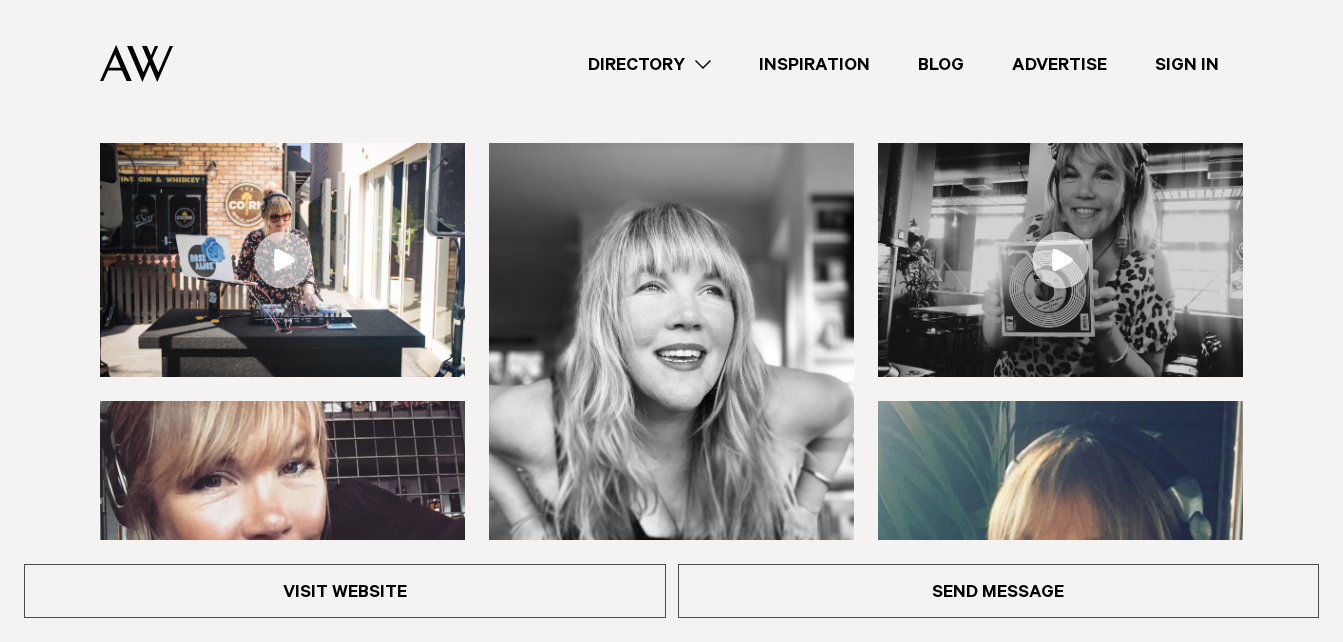 click at bounding box center (1060, 260) 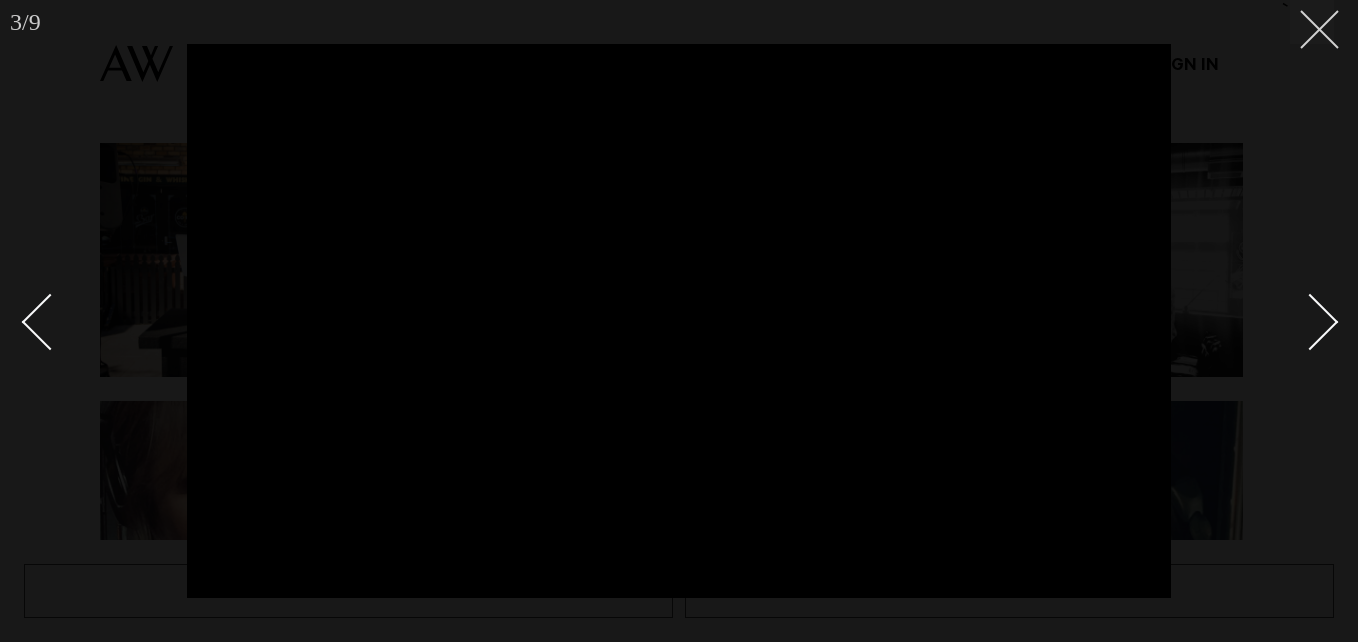 click 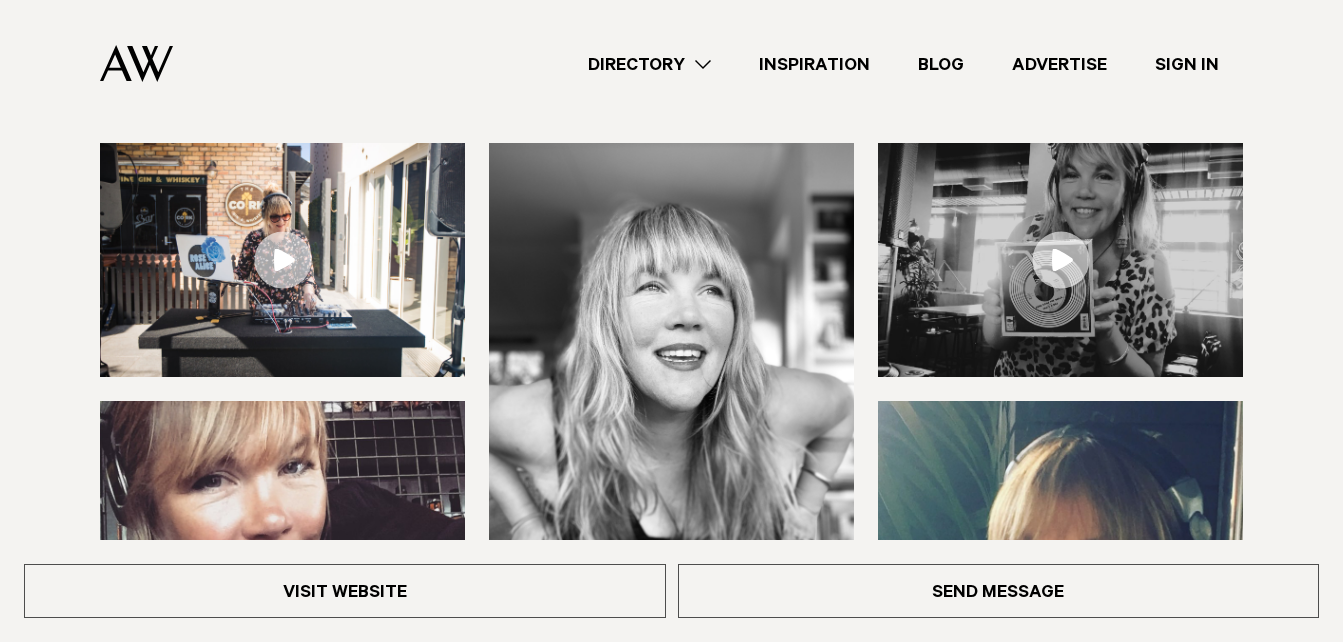 scroll, scrollTop: 0, scrollLeft: 0, axis: both 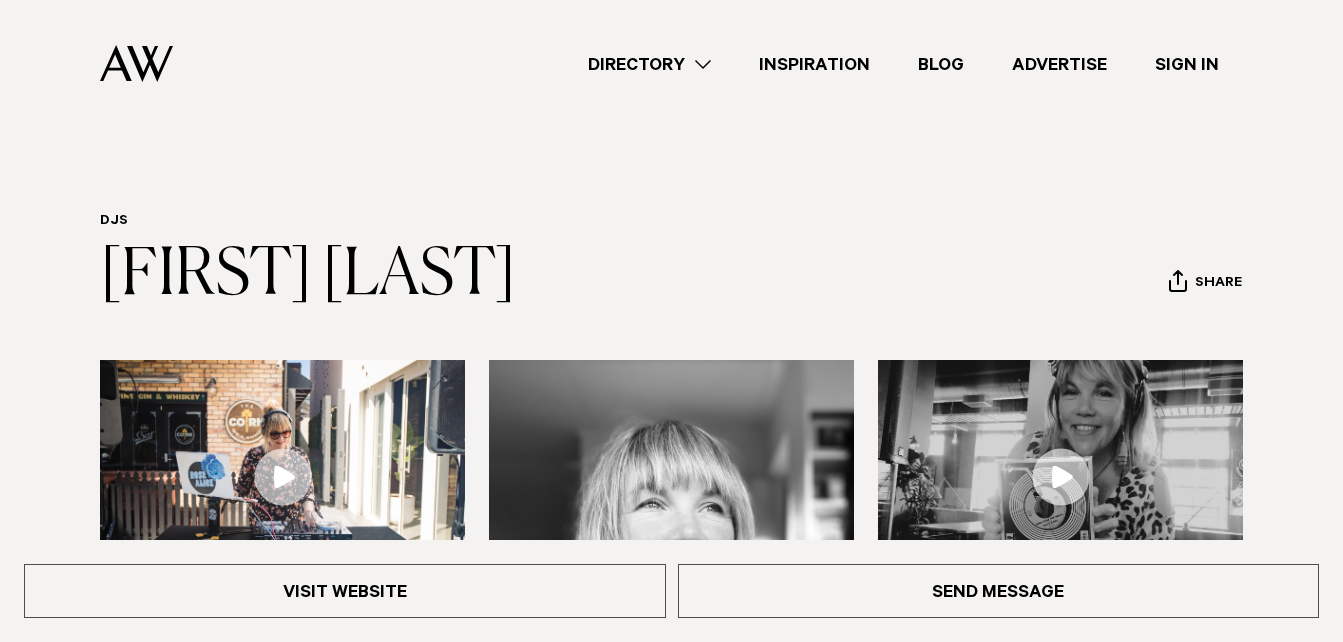 click on "Directory" at bounding box center (649, 64) 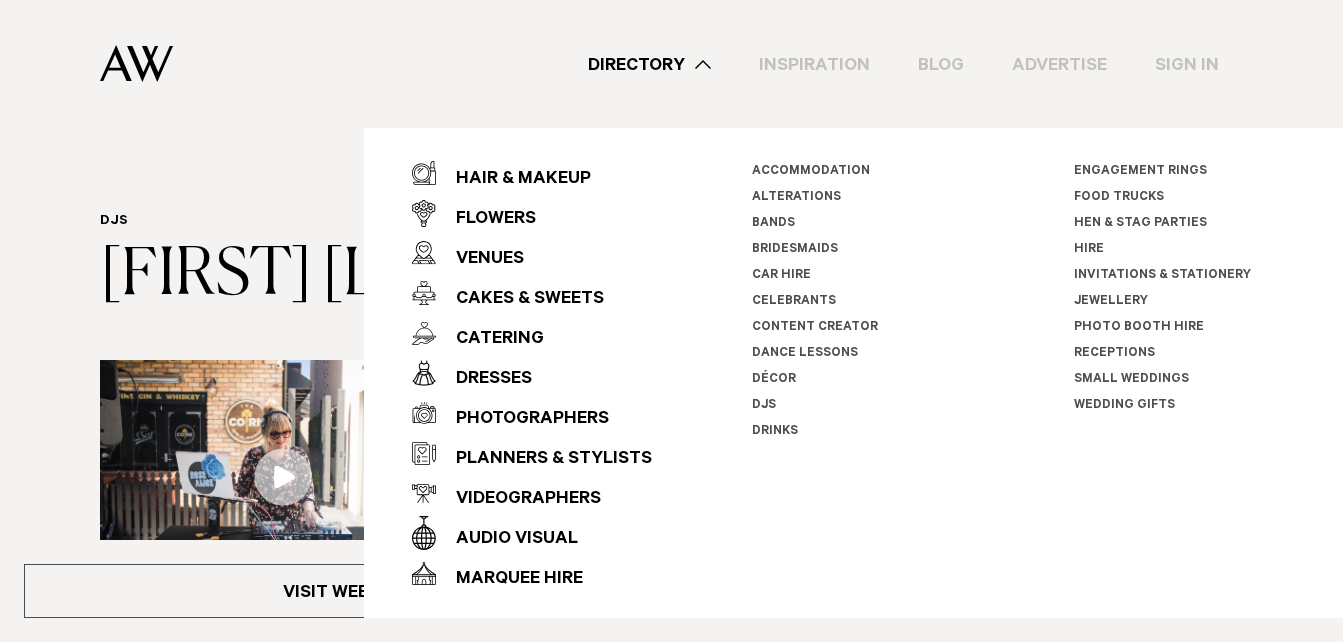 click on "Directory" at bounding box center [649, 64] 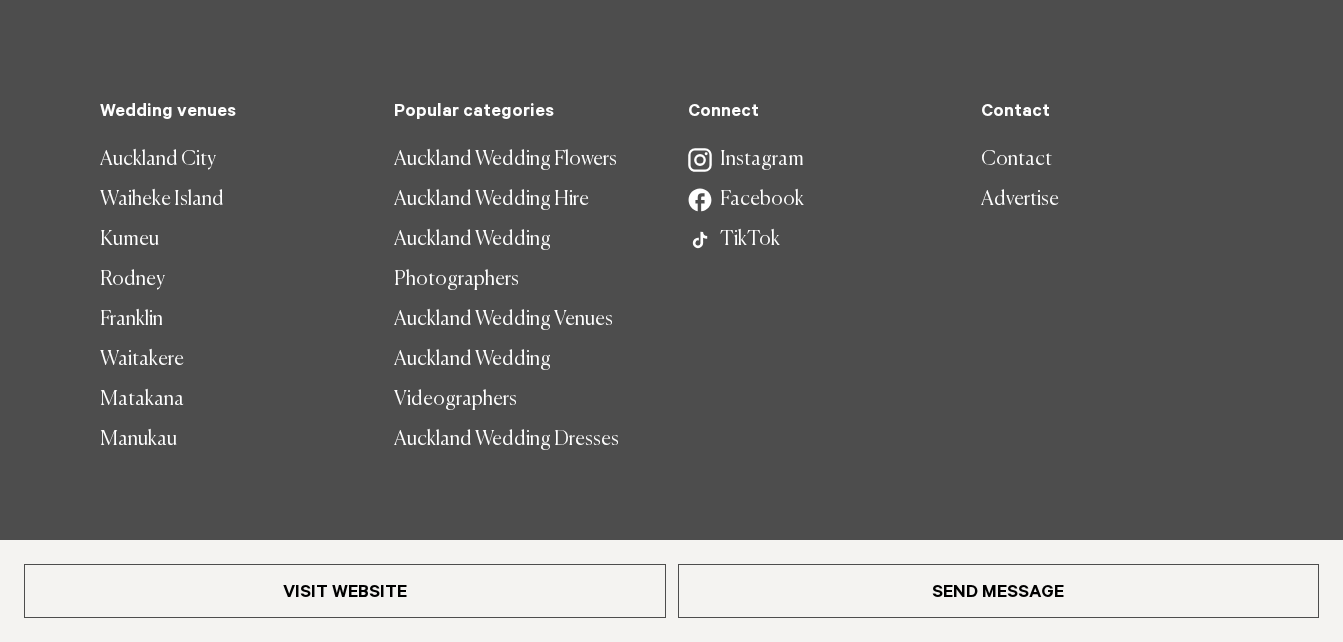 scroll, scrollTop: 3067, scrollLeft: 0, axis: vertical 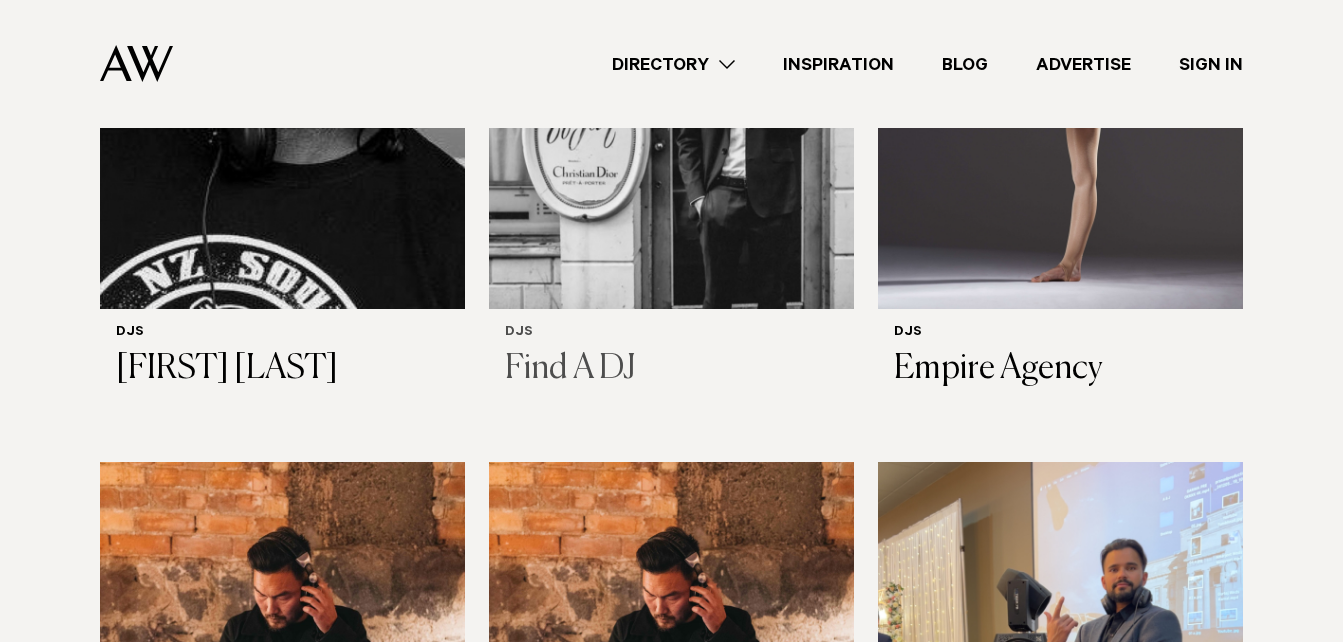 click at bounding box center (671, 64) 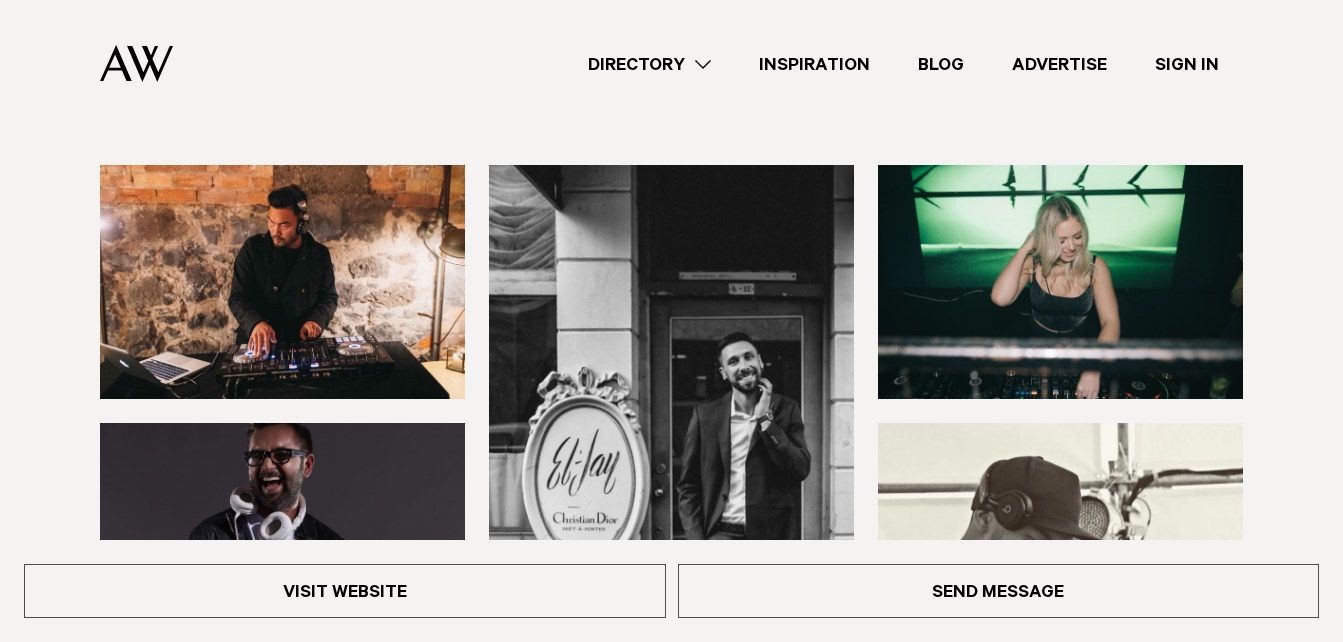 scroll, scrollTop: 193, scrollLeft: 0, axis: vertical 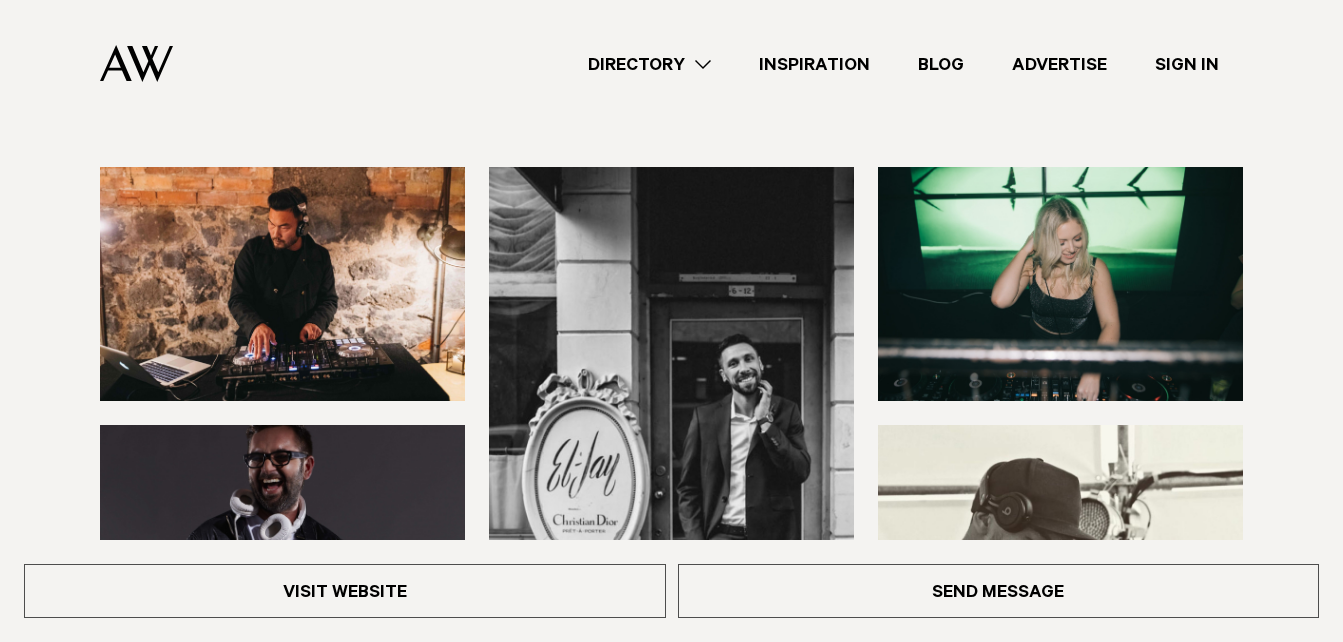 click at bounding box center (282, 284) 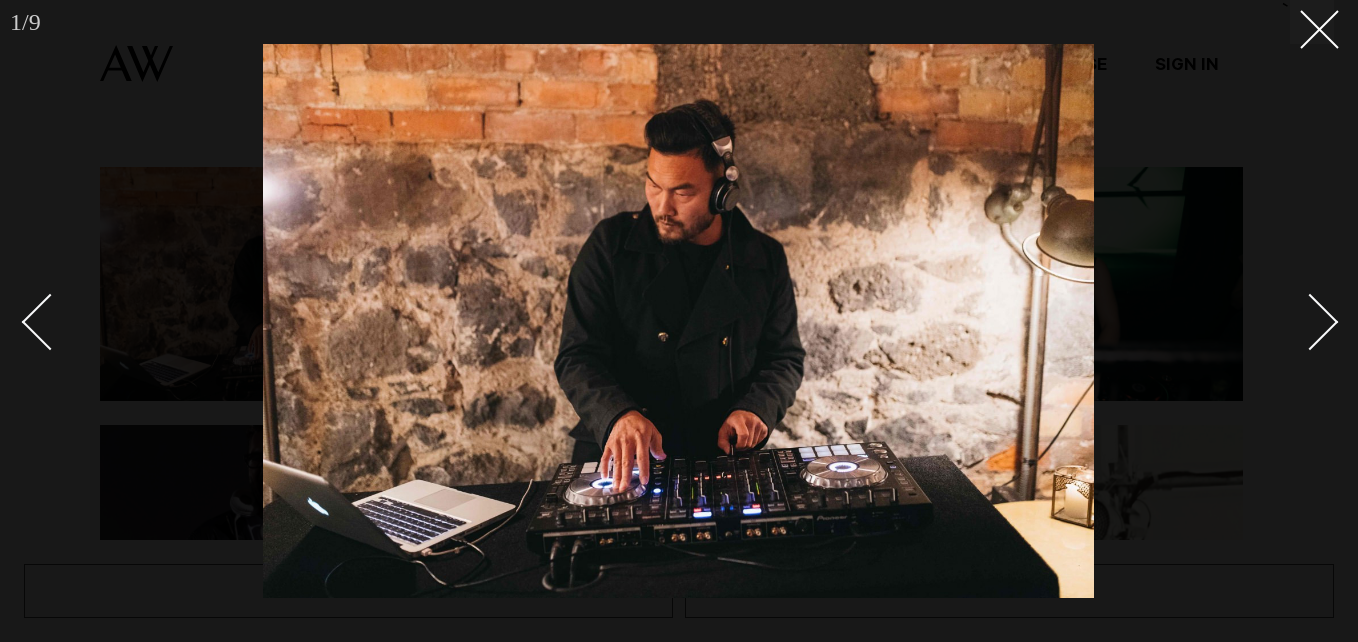 click at bounding box center [679, 321] 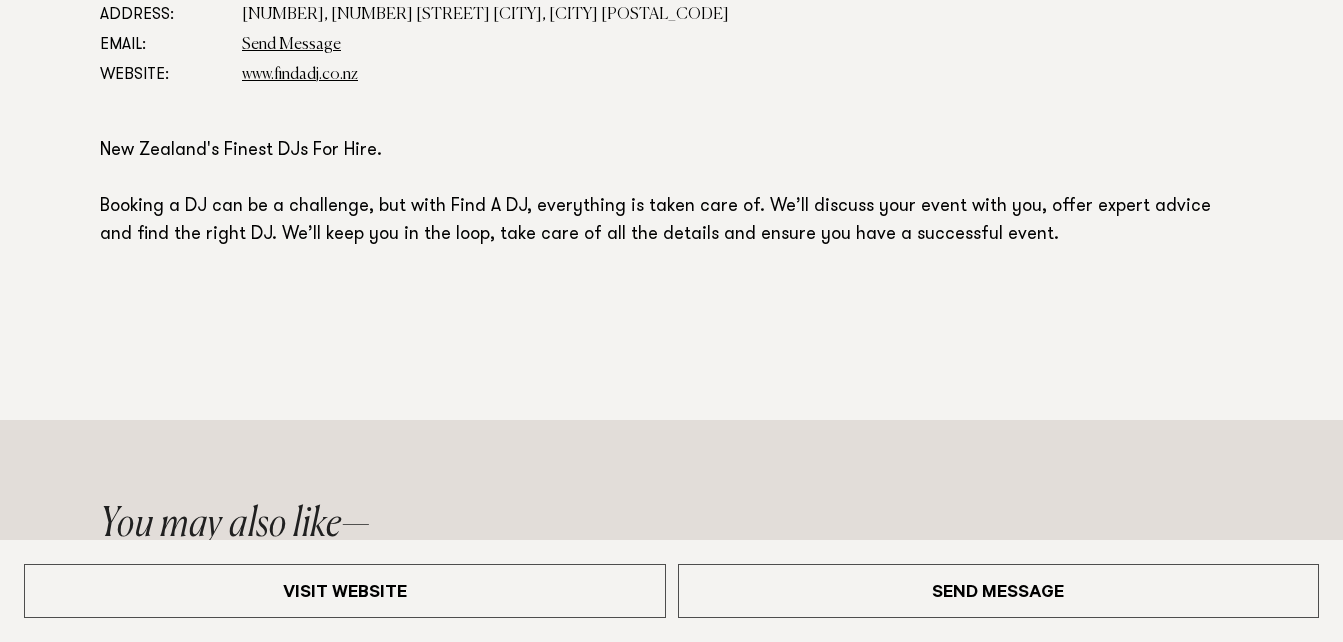scroll, scrollTop: 1249, scrollLeft: 0, axis: vertical 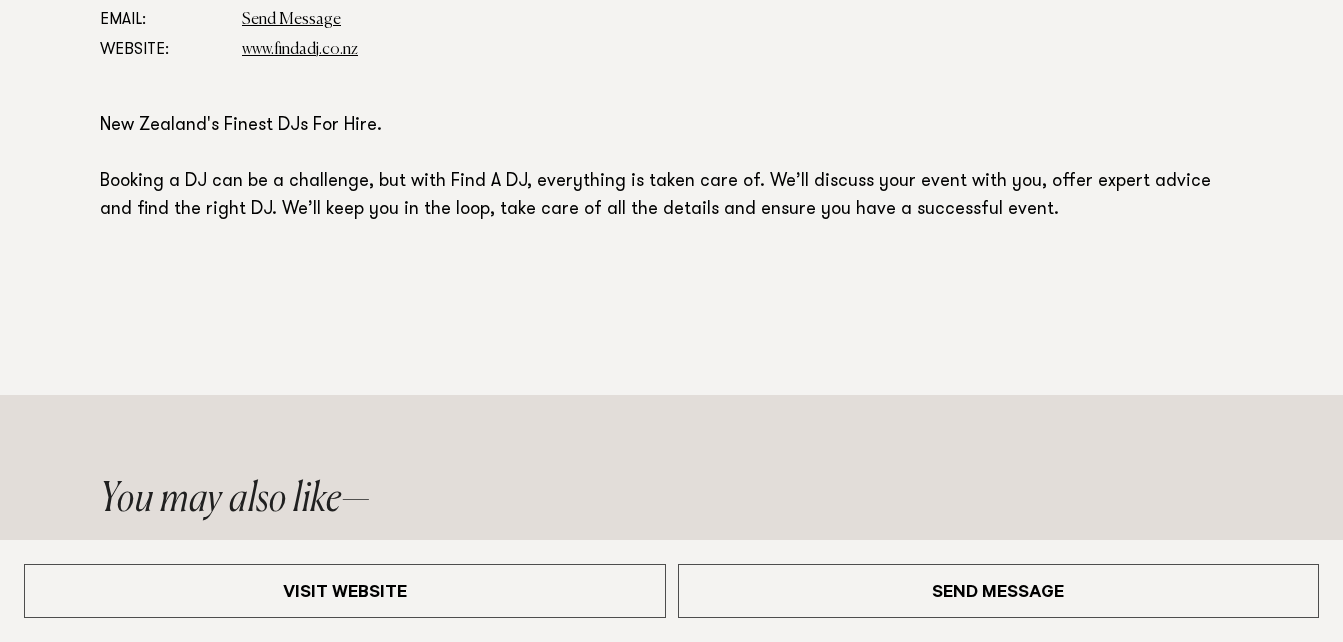 click on "You may also like
DJs
DJ Grant Marshall
DJs
DJ Jarom Hall
DJs
DJ Andy JV
DJs
Karn Hall
DJs" at bounding box center [671, 817] 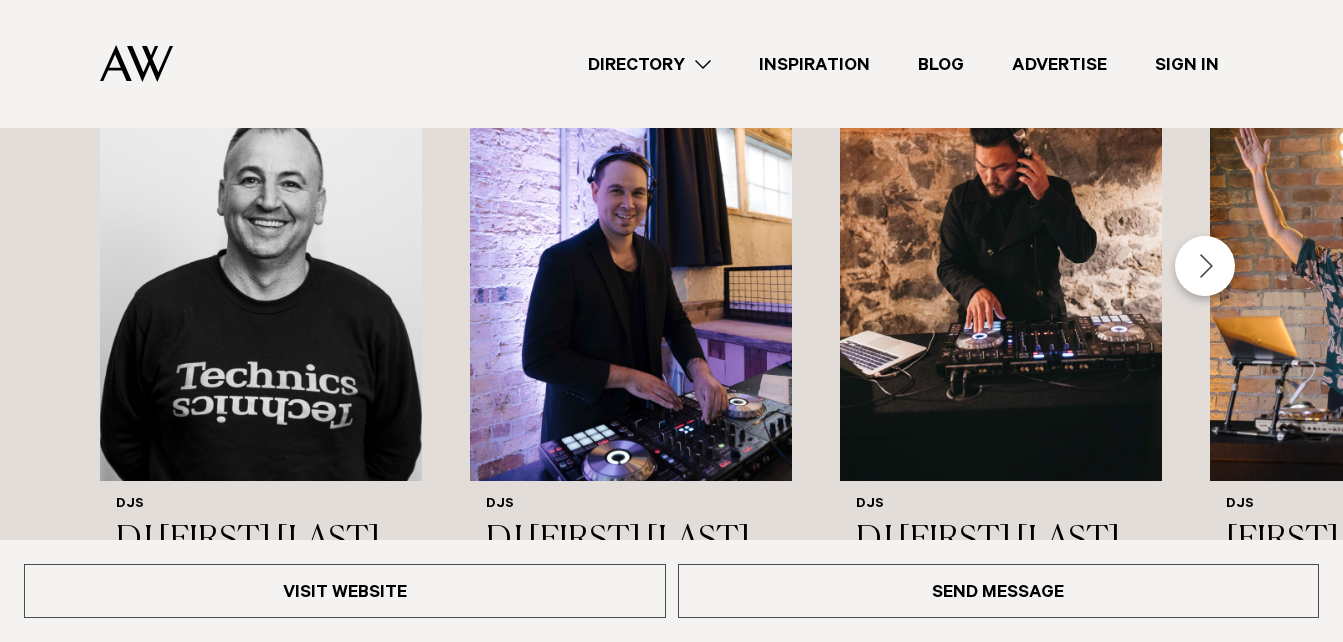 scroll, scrollTop: 1768, scrollLeft: 0, axis: vertical 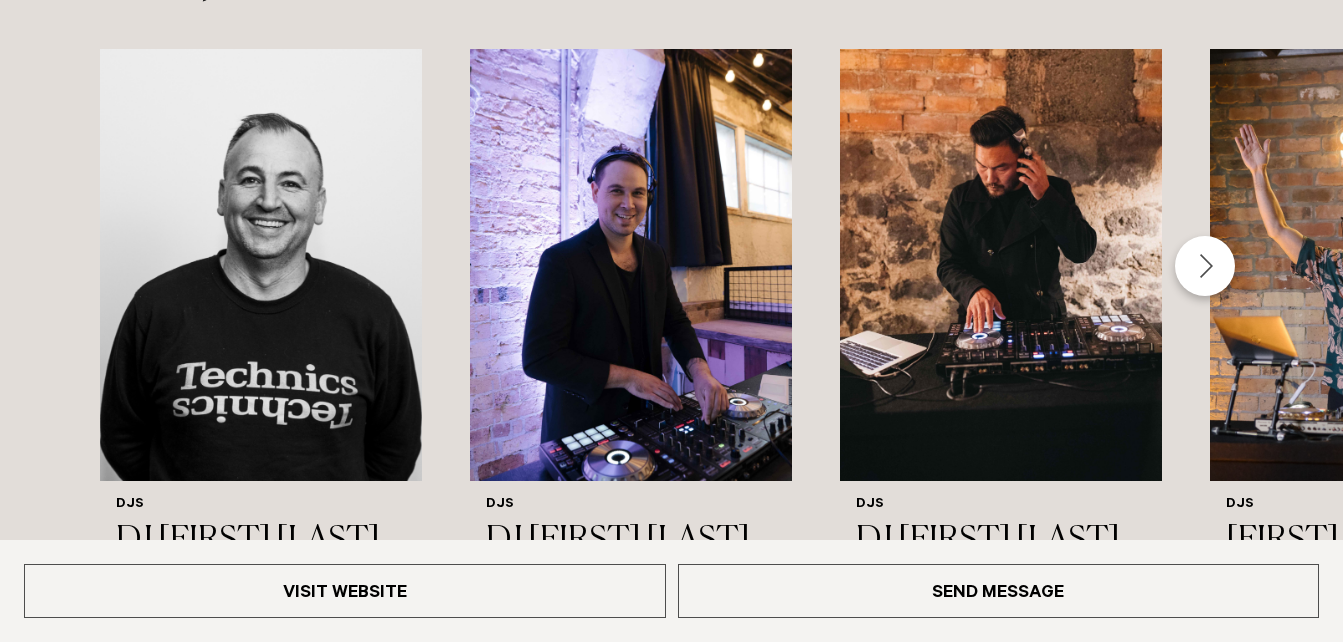 click at bounding box center [1205, 266] 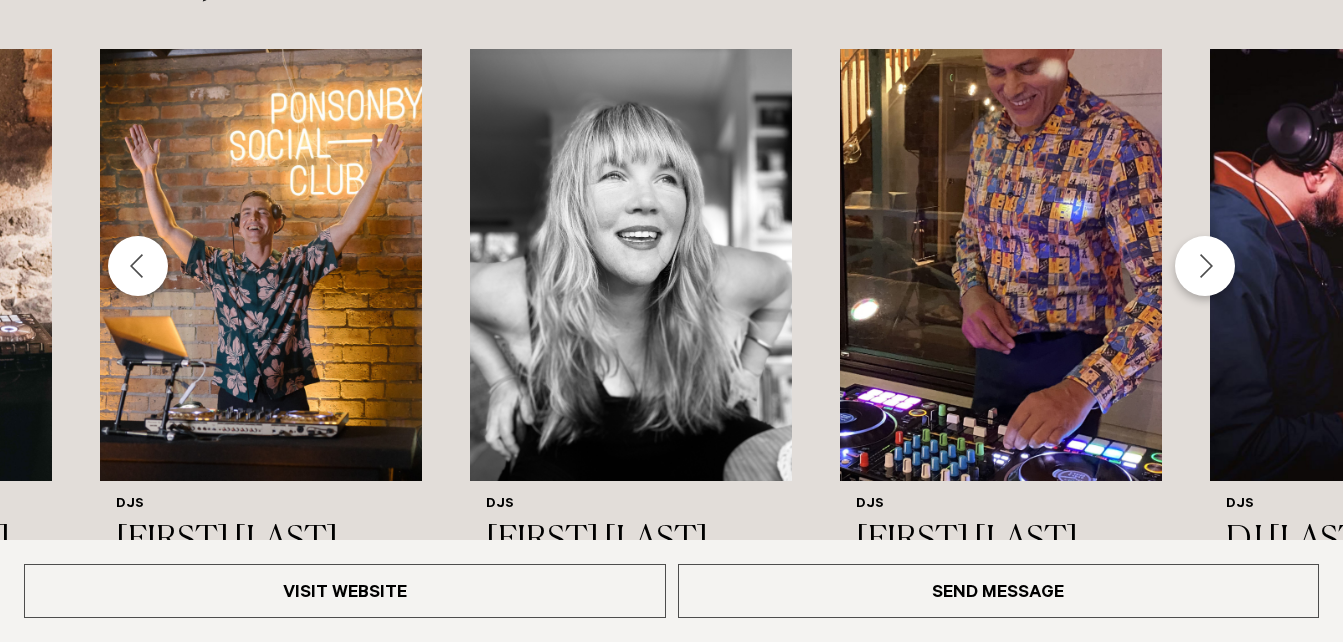 click at bounding box center [1205, 266] 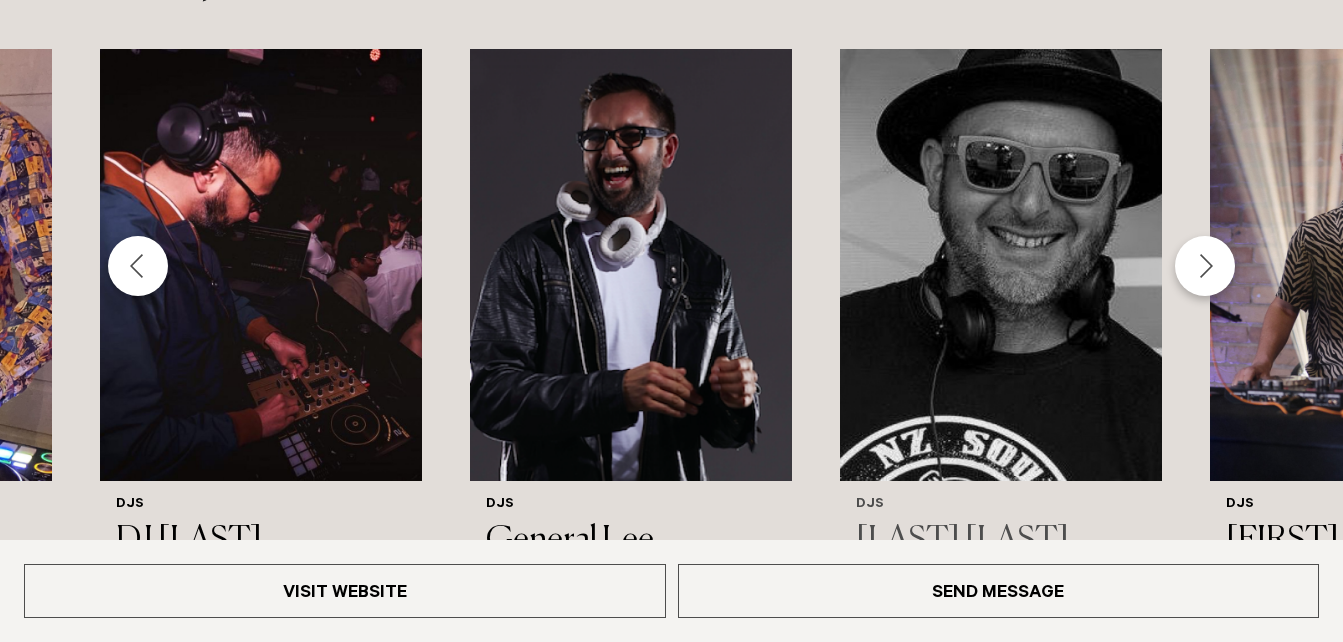 scroll, scrollTop: 1900, scrollLeft: 0, axis: vertical 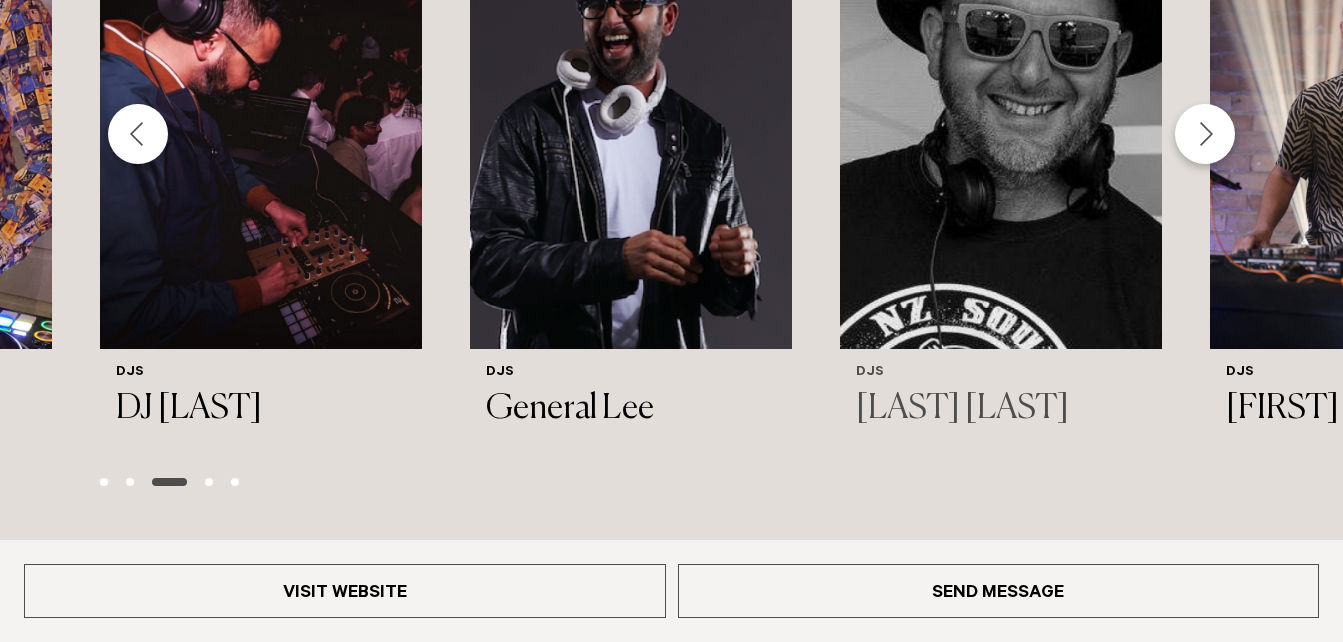 click on "[FIRST] [LAST]" at bounding box center (1001, 409) 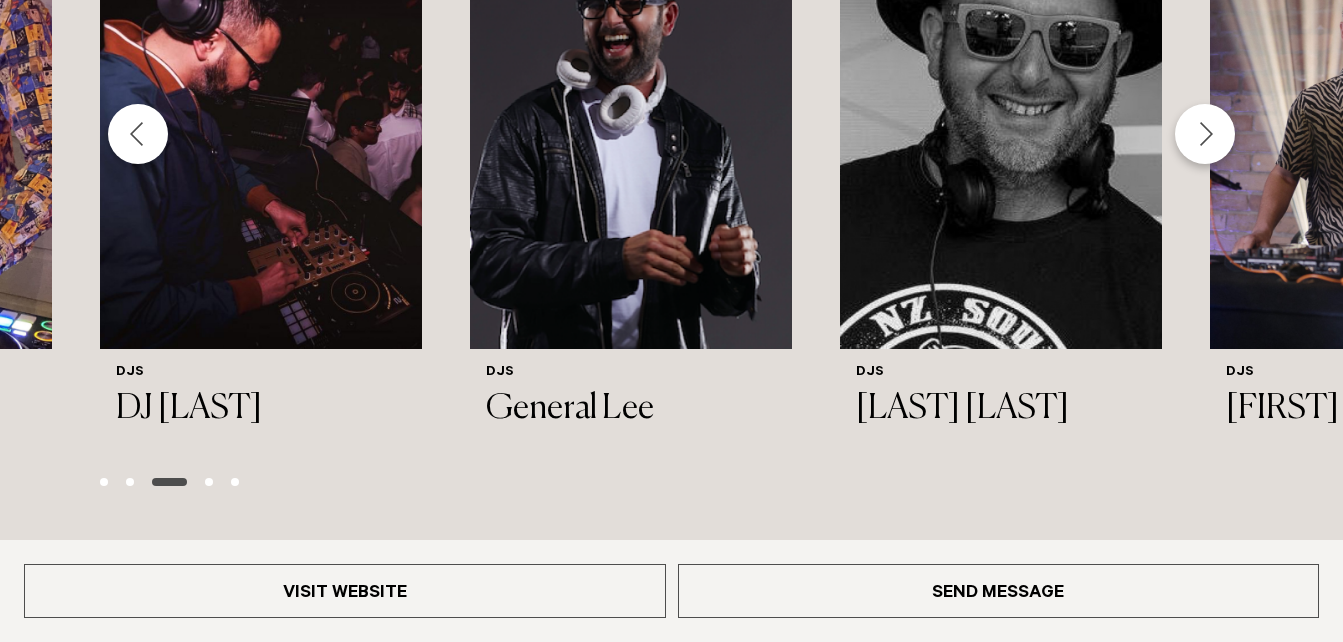 click at bounding box center (1205, 134) 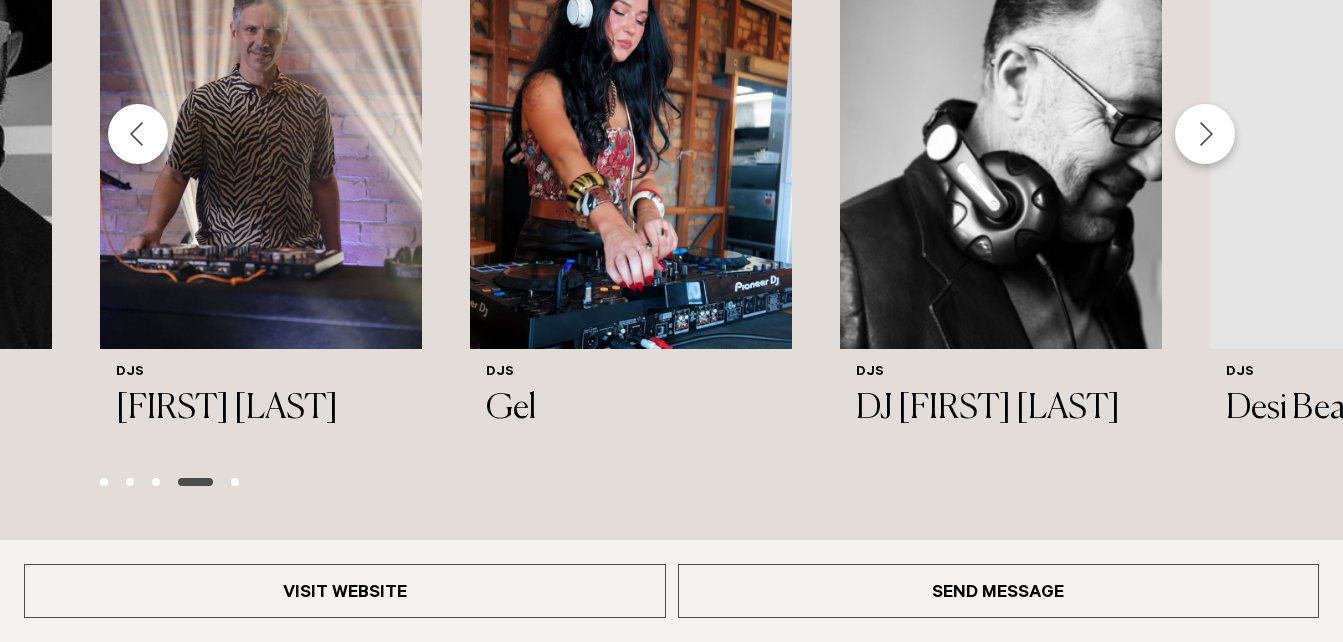 click at bounding box center [1205, 134] 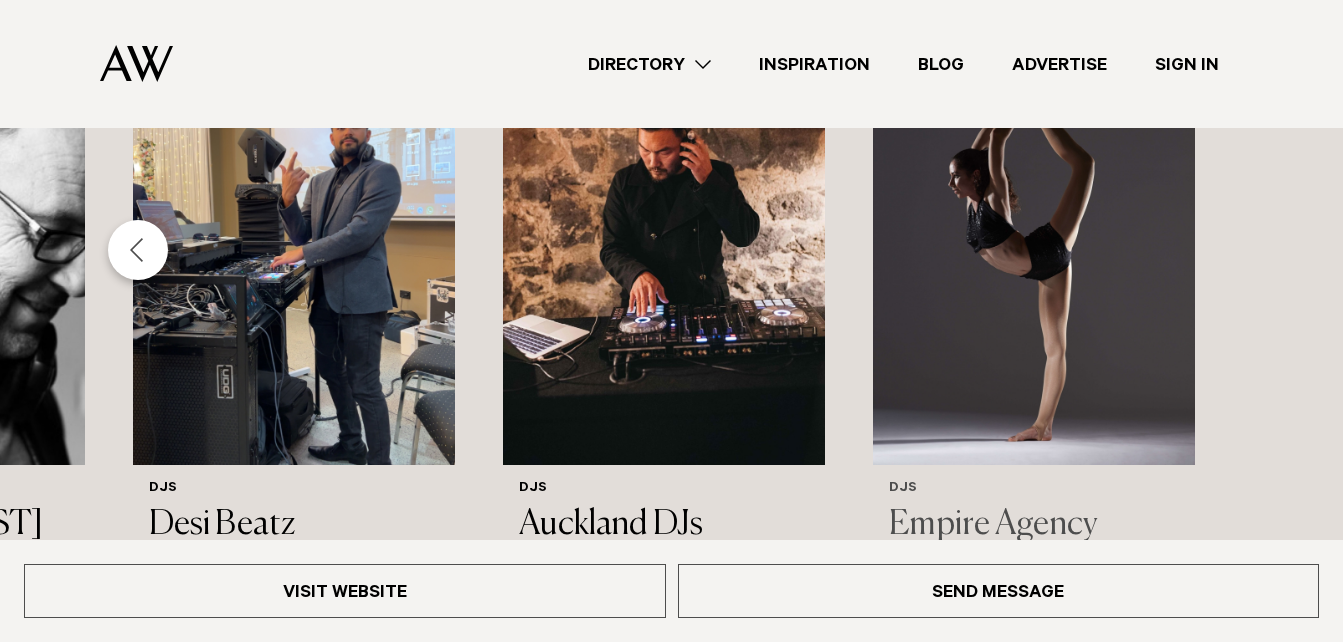 scroll, scrollTop: 1783, scrollLeft: 0, axis: vertical 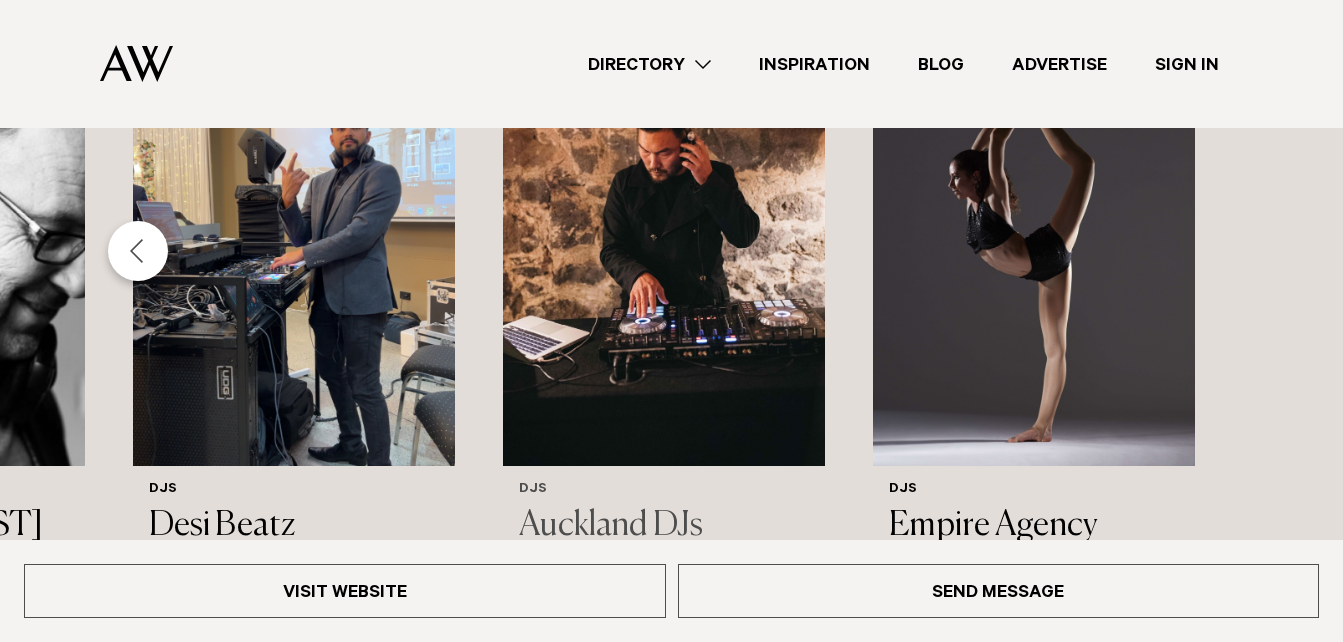 click at bounding box center (664, 250) 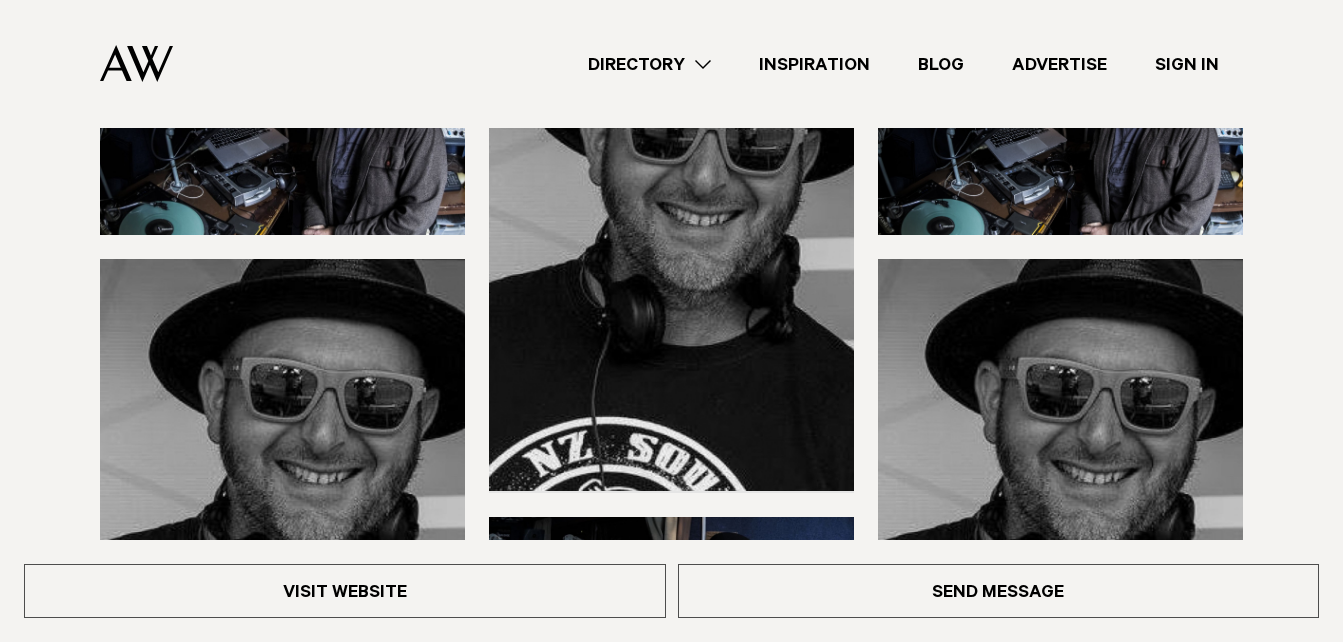 scroll, scrollTop: 3, scrollLeft: 0, axis: vertical 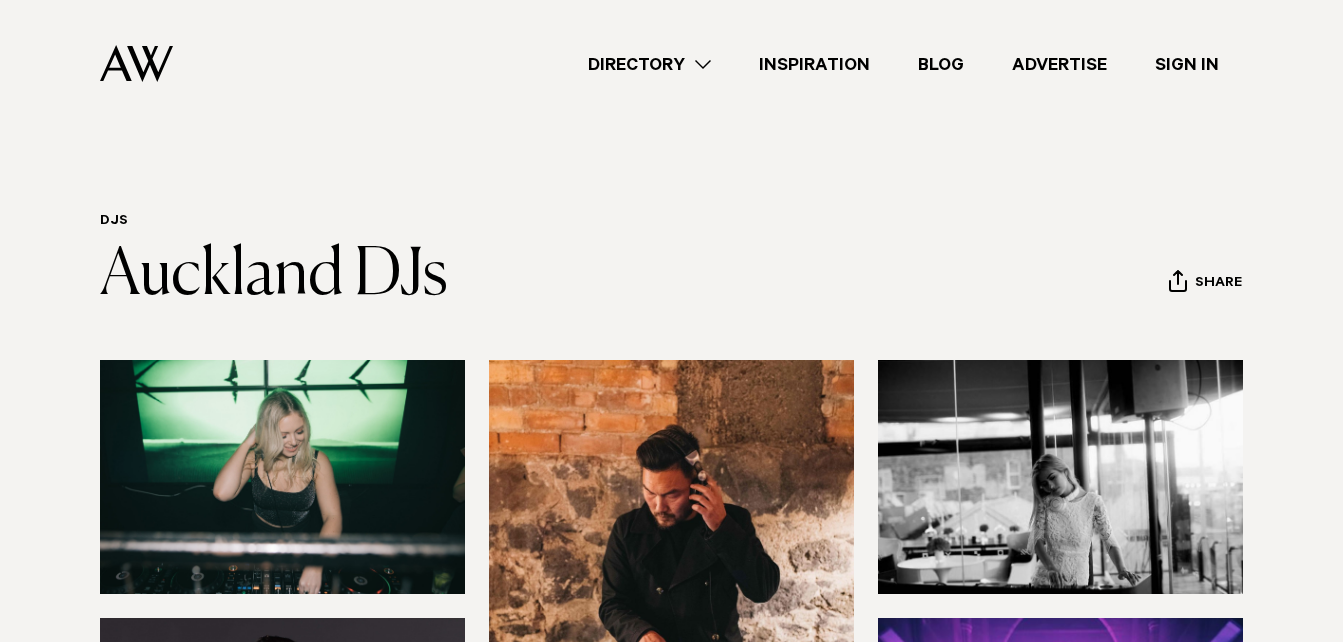 click on "Directory" at bounding box center [649, 64] 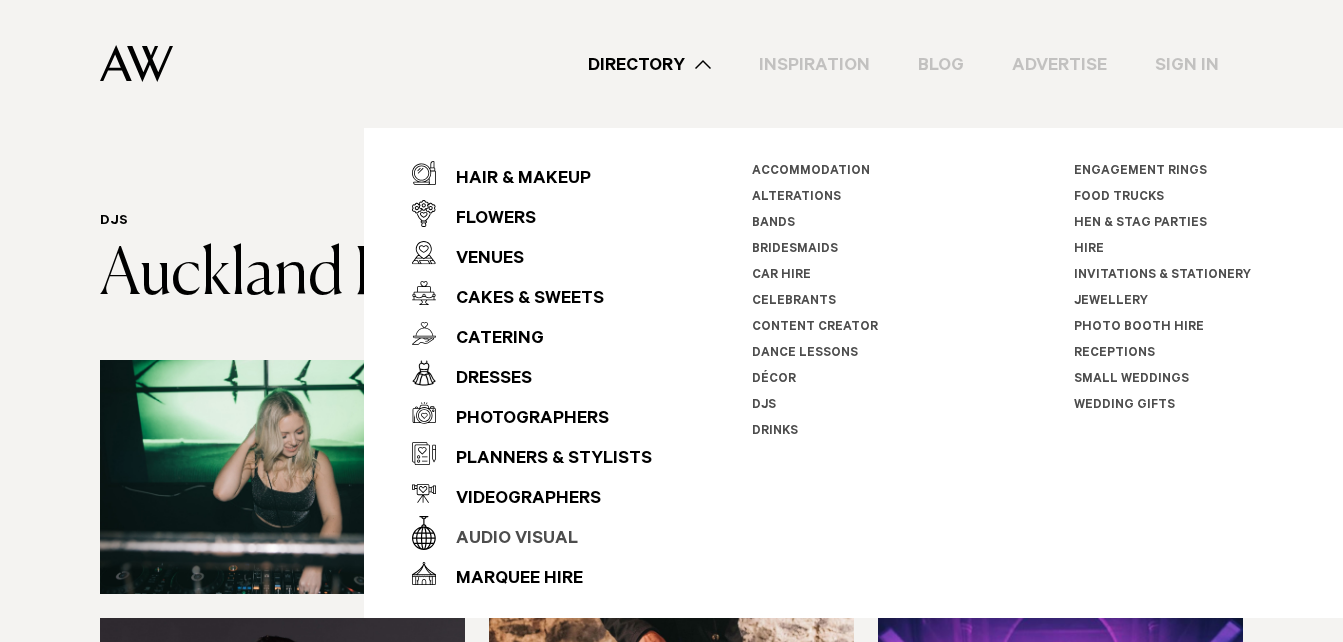 click on "Audio Visual" at bounding box center (507, 540) 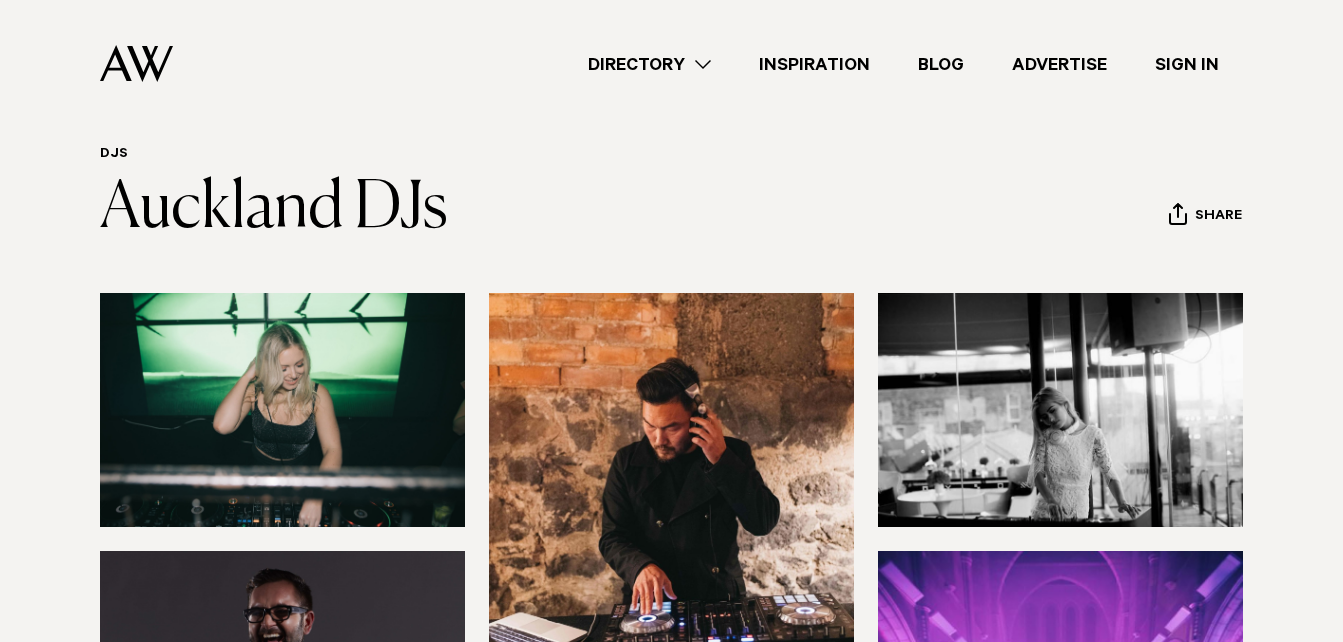 scroll, scrollTop: 0, scrollLeft: 0, axis: both 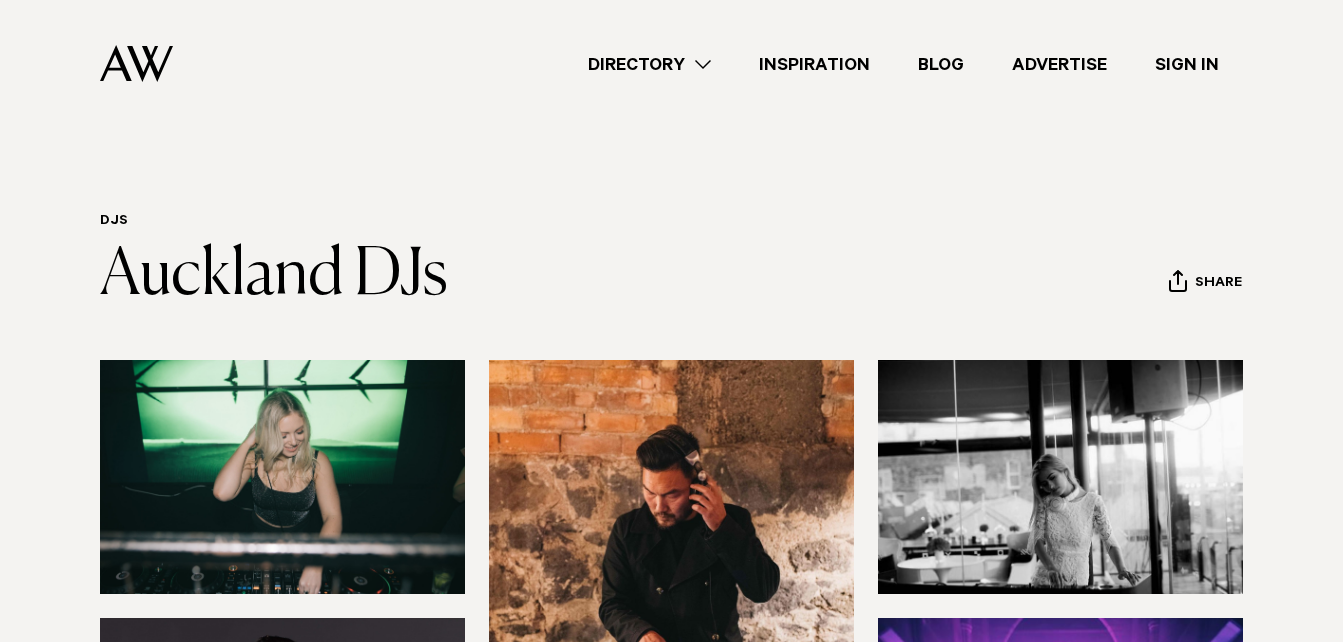 click at bounding box center (136, 63) 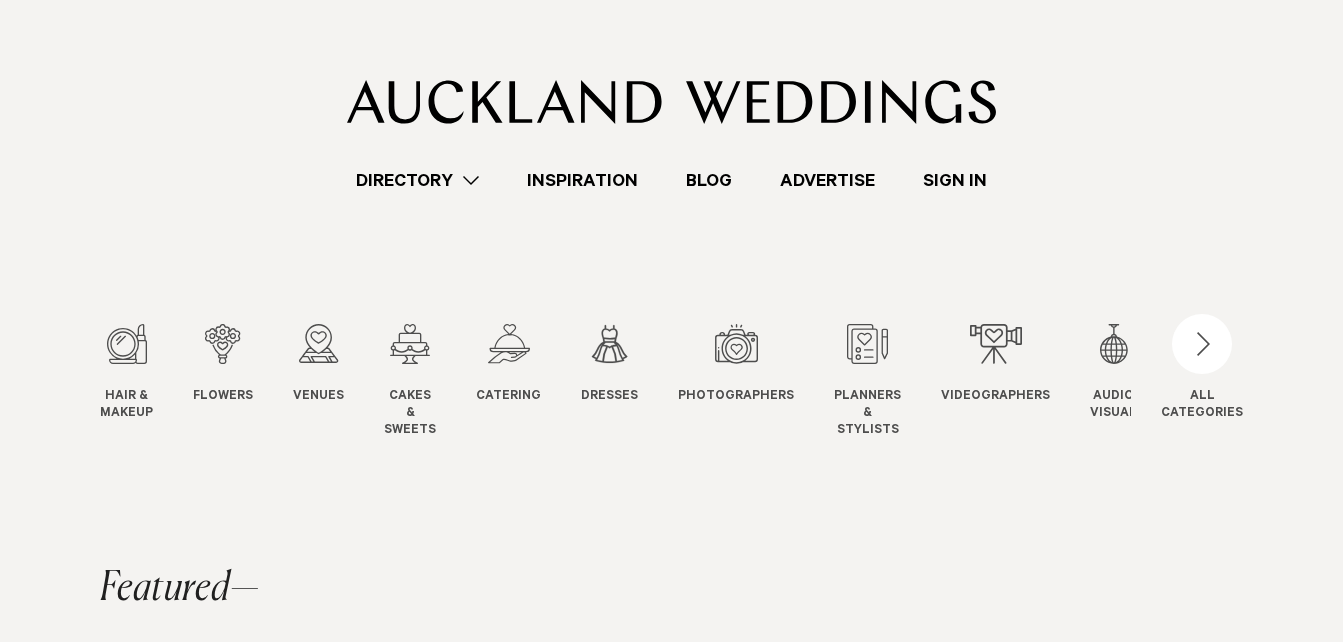 scroll, scrollTop: 0, scrollLeft: 0, axis: both 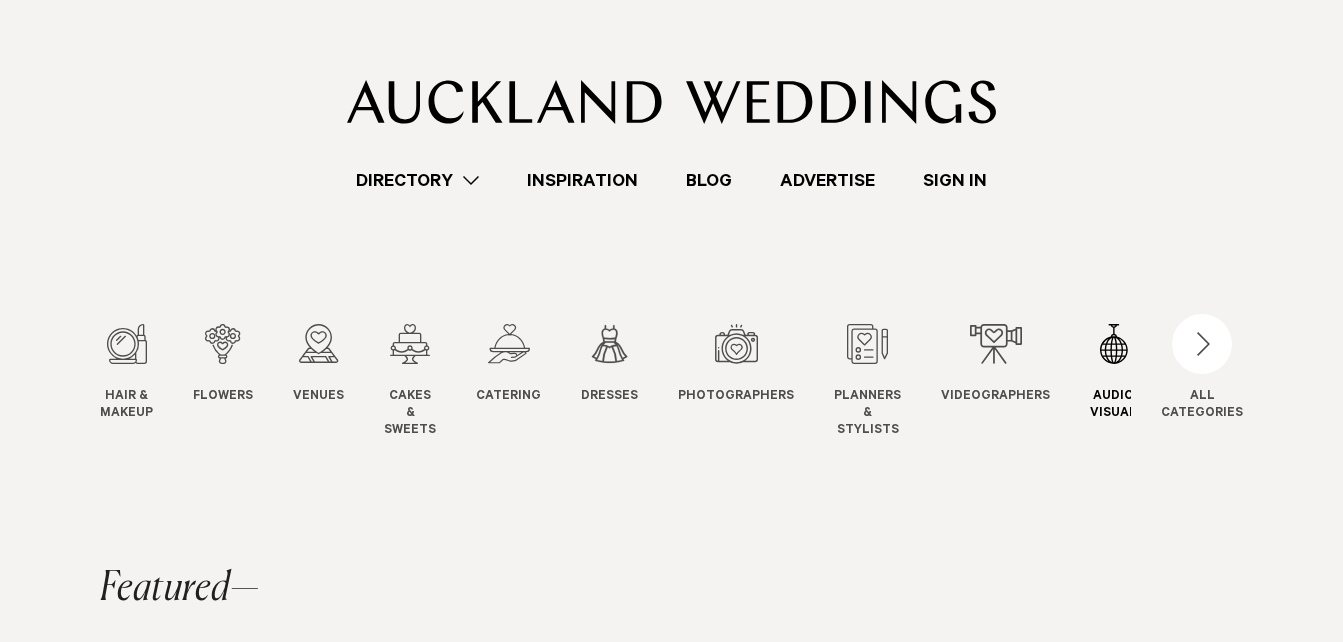 click at bounding box center [1113, 344] 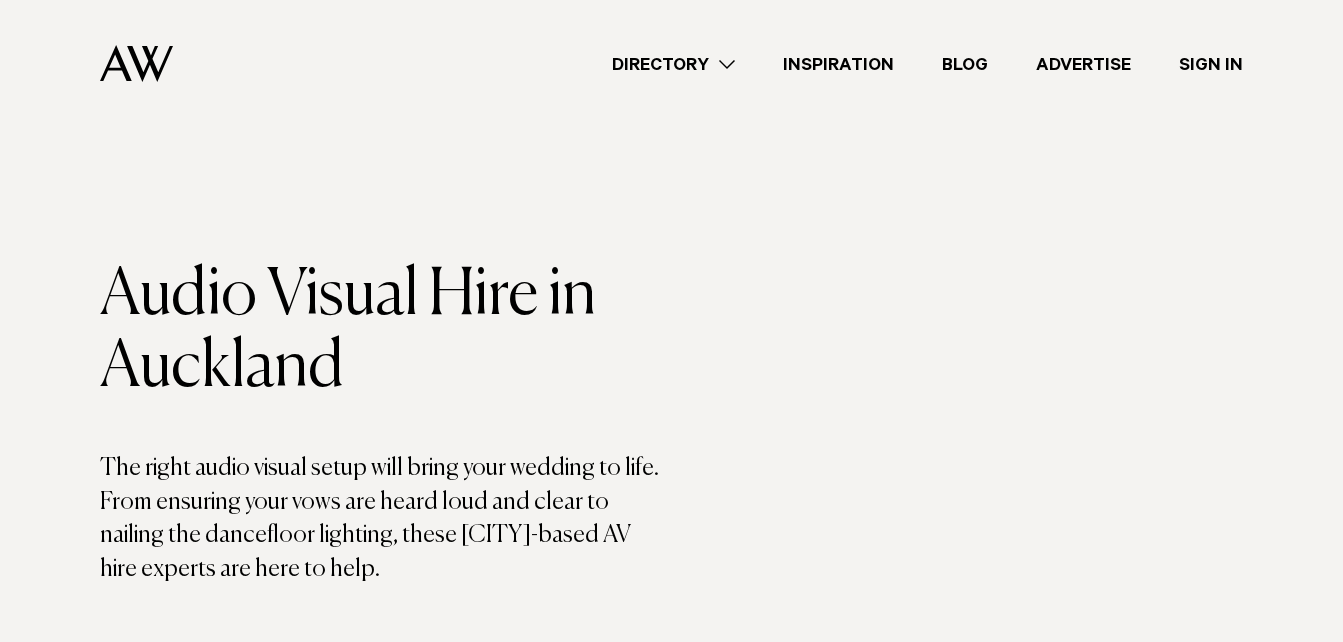 scroll, scrollTop: 0, scrollLeft: 0, axis: both 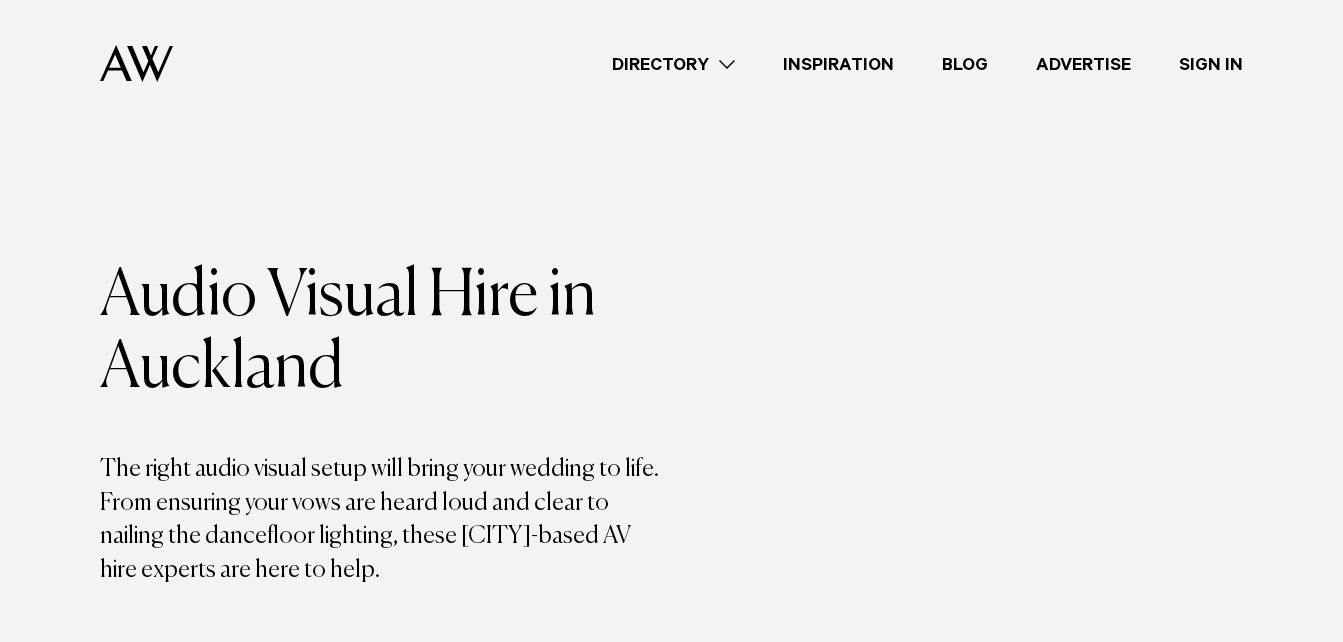 click at bounding box center (136, 63) 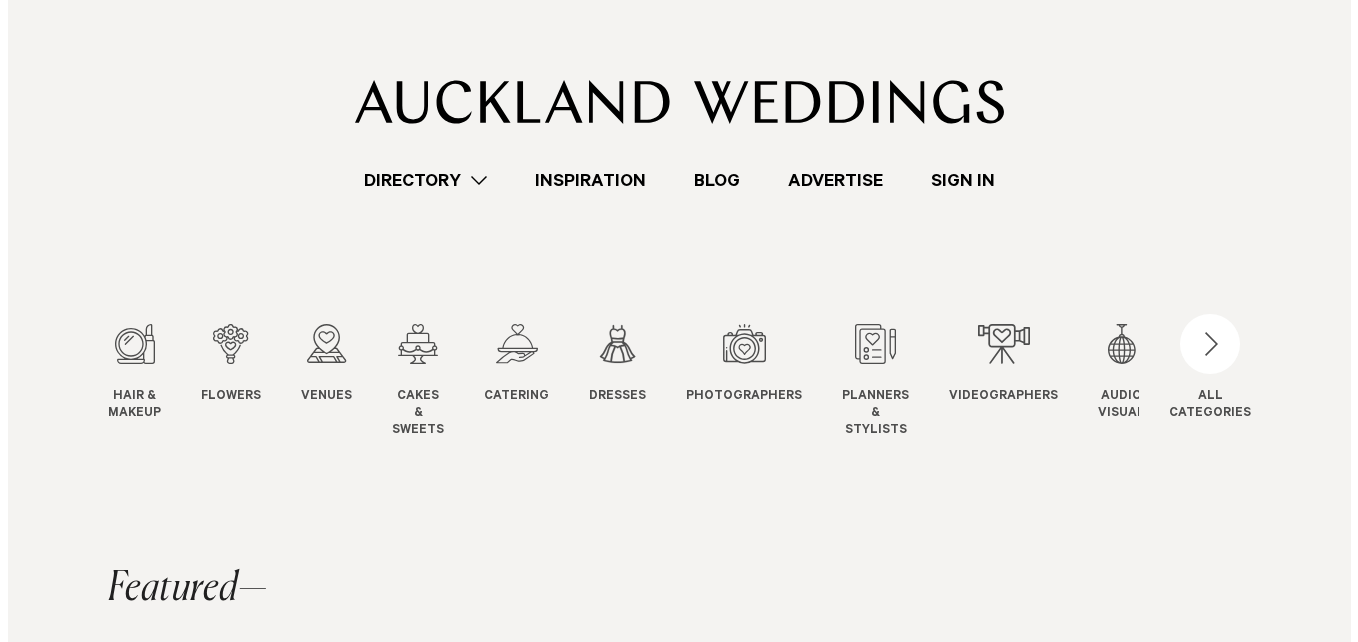scroll, scrollTop: 0, scrollLeft: 0, axis: both 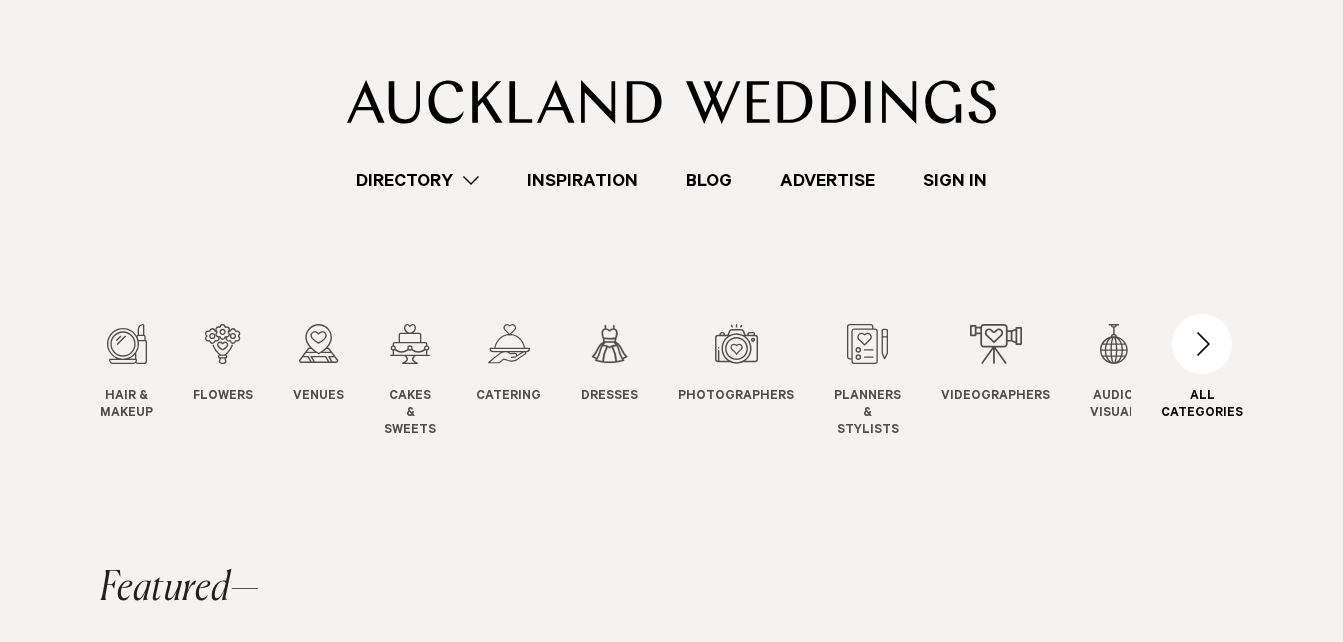 click at bounding box center (1202, 344) 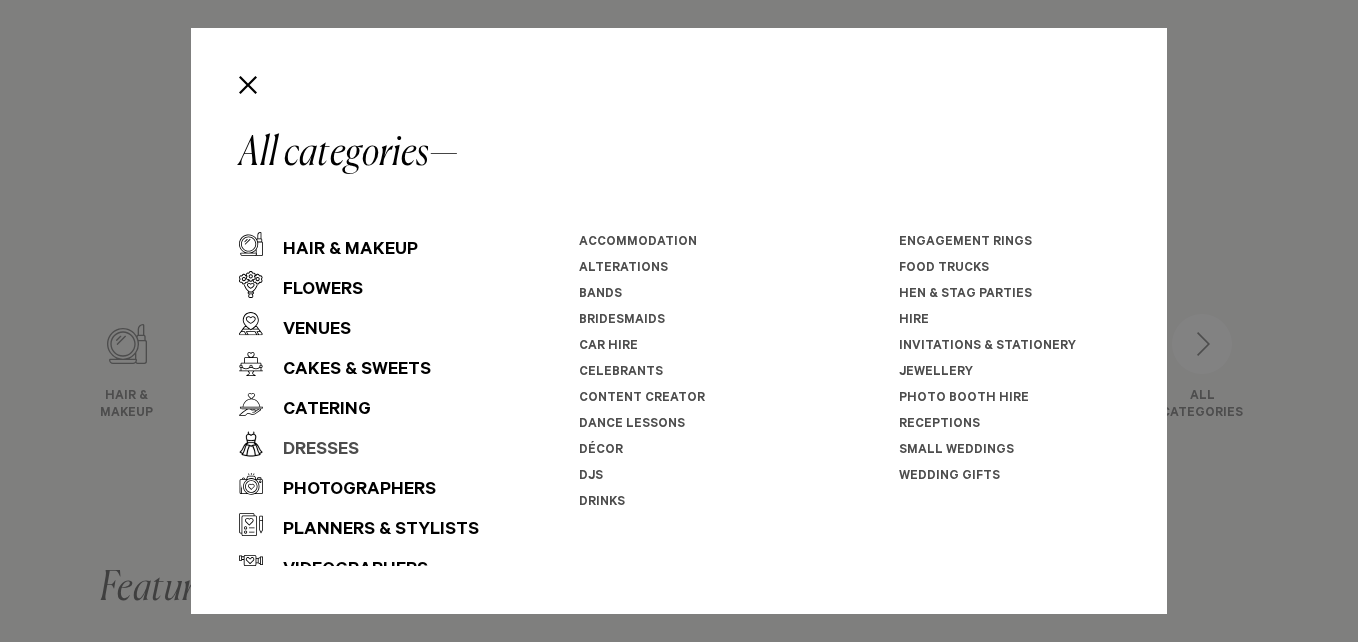 scroll, scrollTop: 116, scrollLeft: 0, axis: vertical 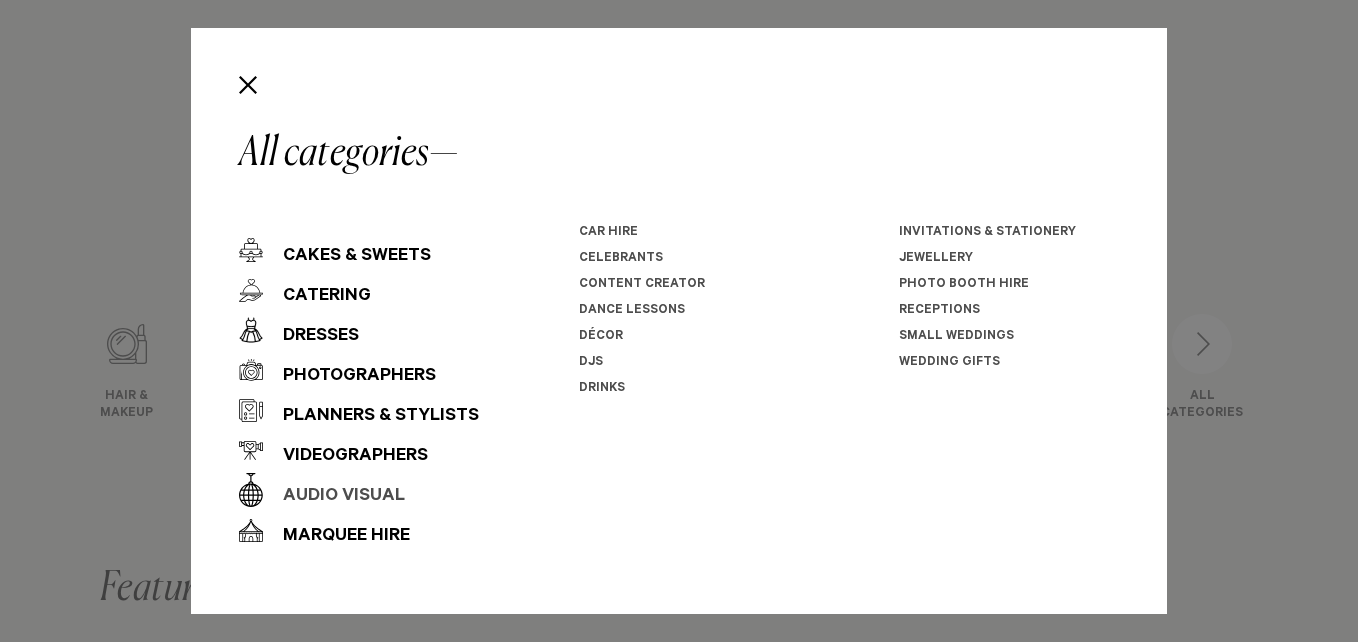 click on "Audio Visual" at bounding box center (334, 497) 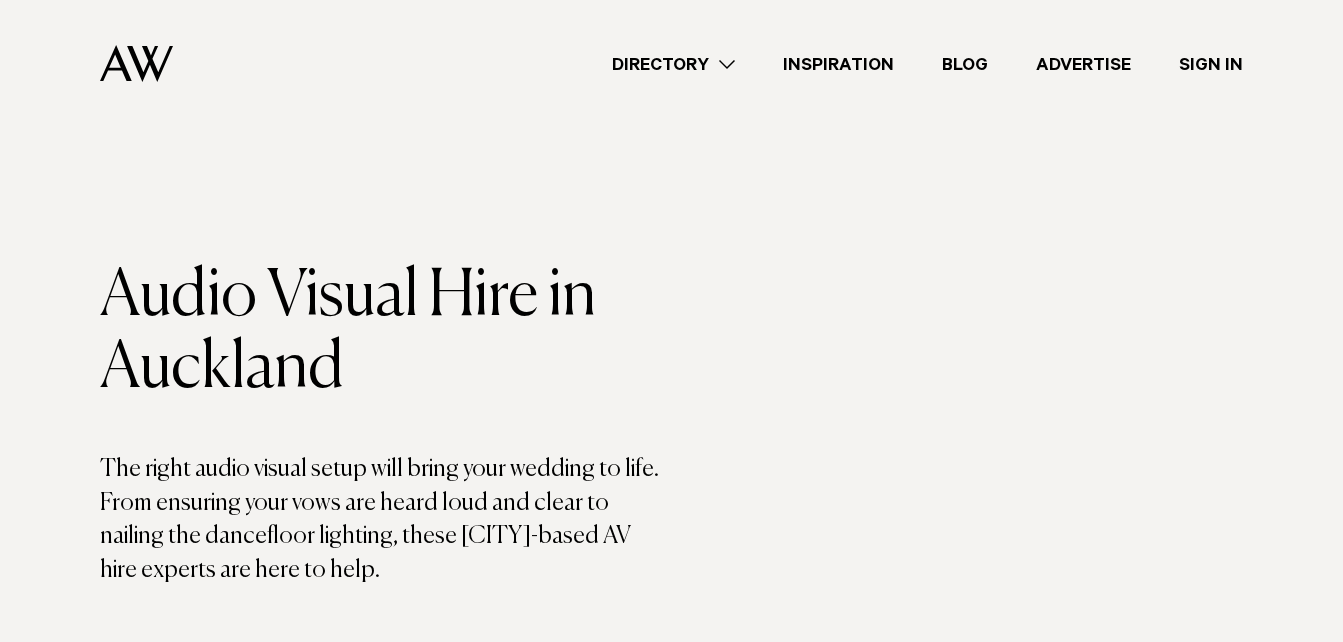 scroll, scrollTop: 0, scrollLeft: 0, axis: both 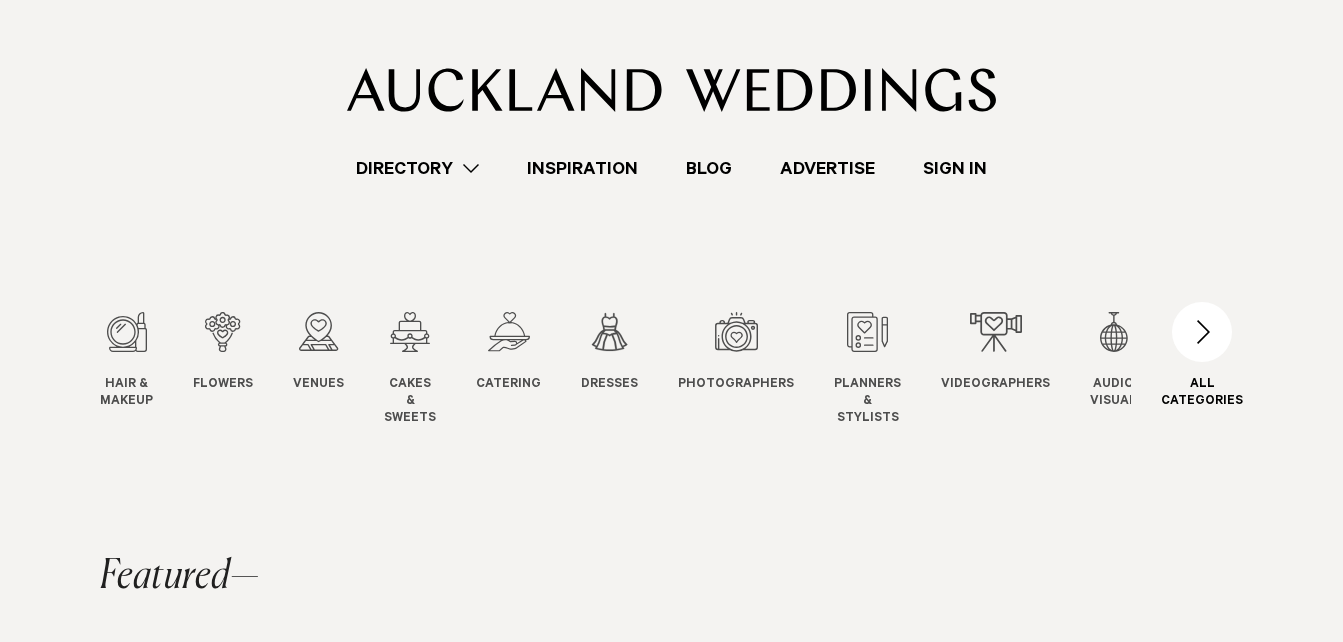 click at bounding box center (1202, 332) 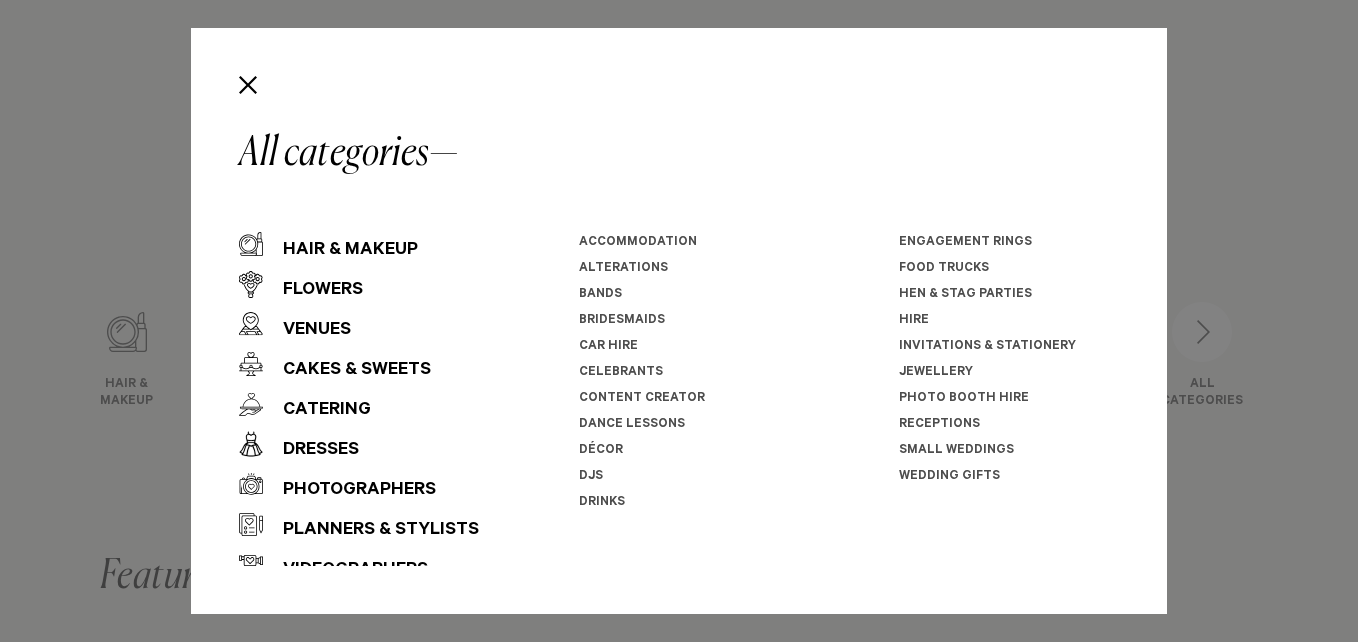 click on "DJs" at bounding box center [591, 477] 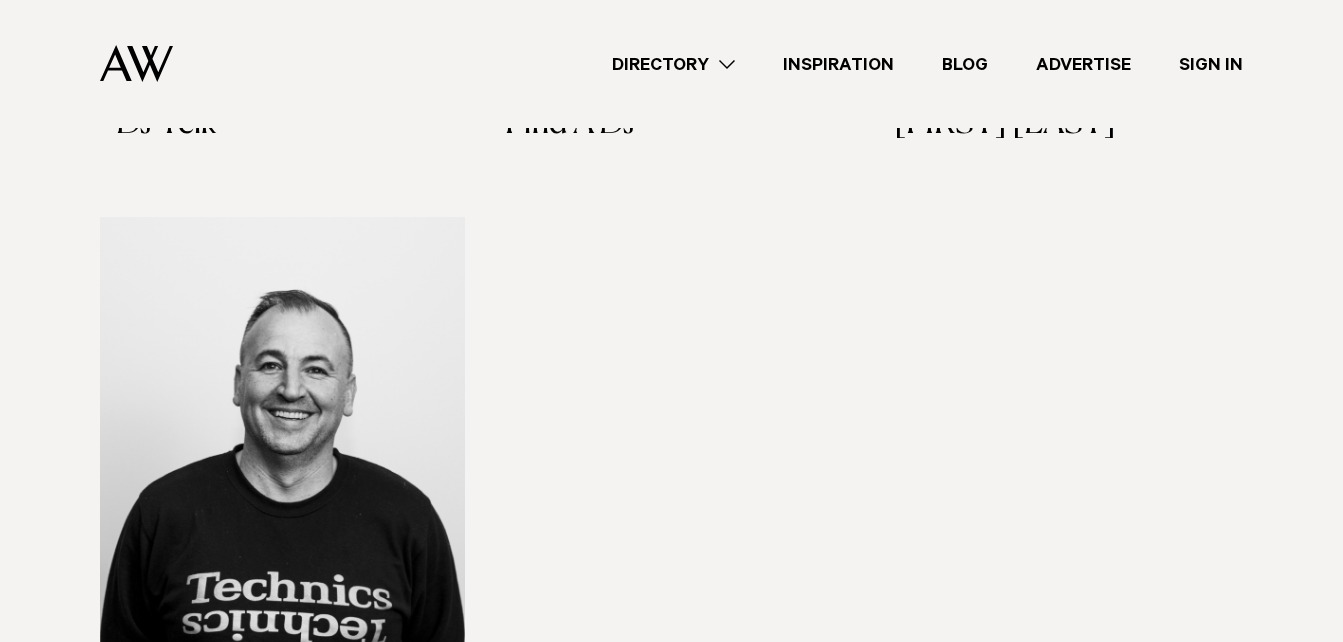 scroll, scrollTop: 3593, scrollLeft: 0, axis: vertical 